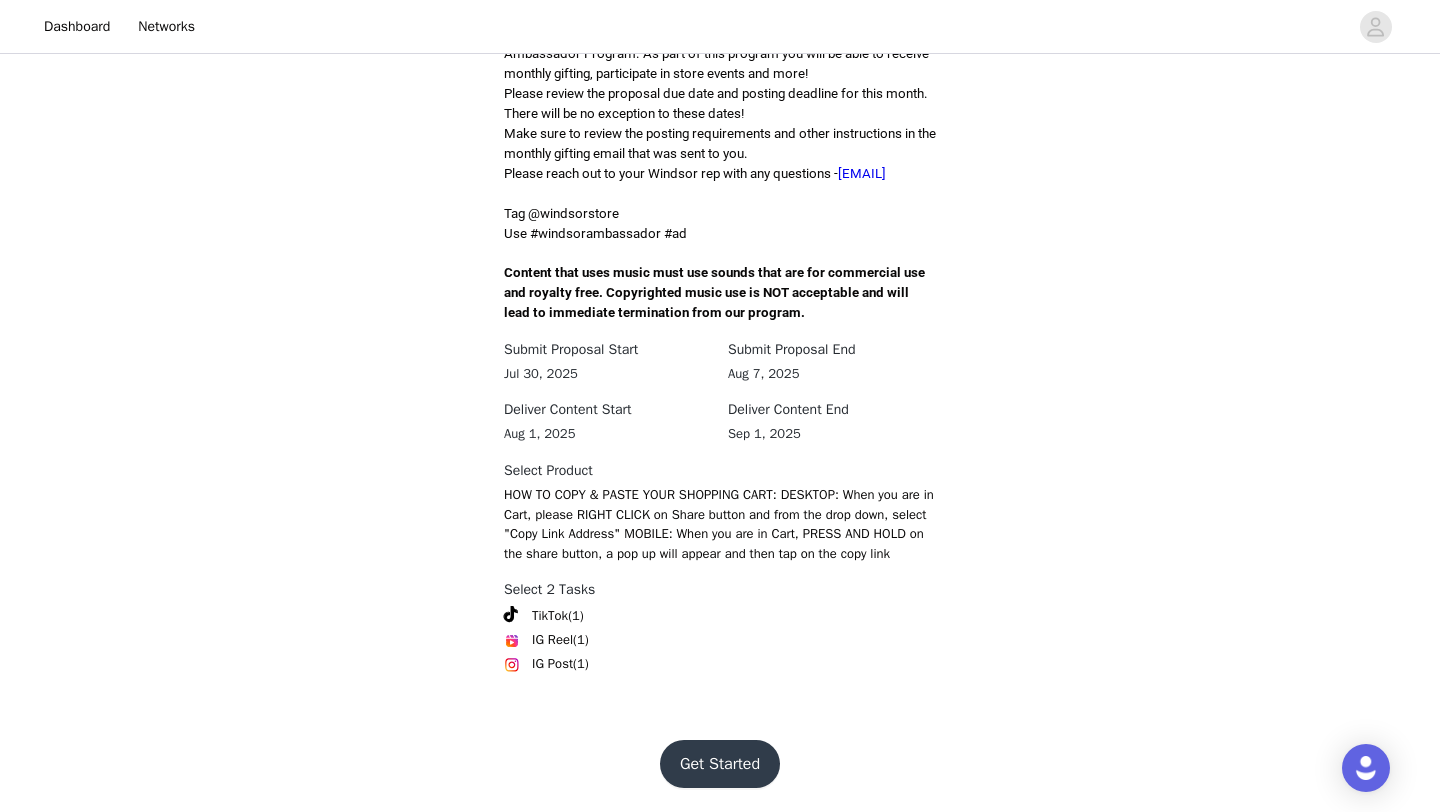 scroll, scrollTop: 568, scrollLeft: 0, axis: vertical 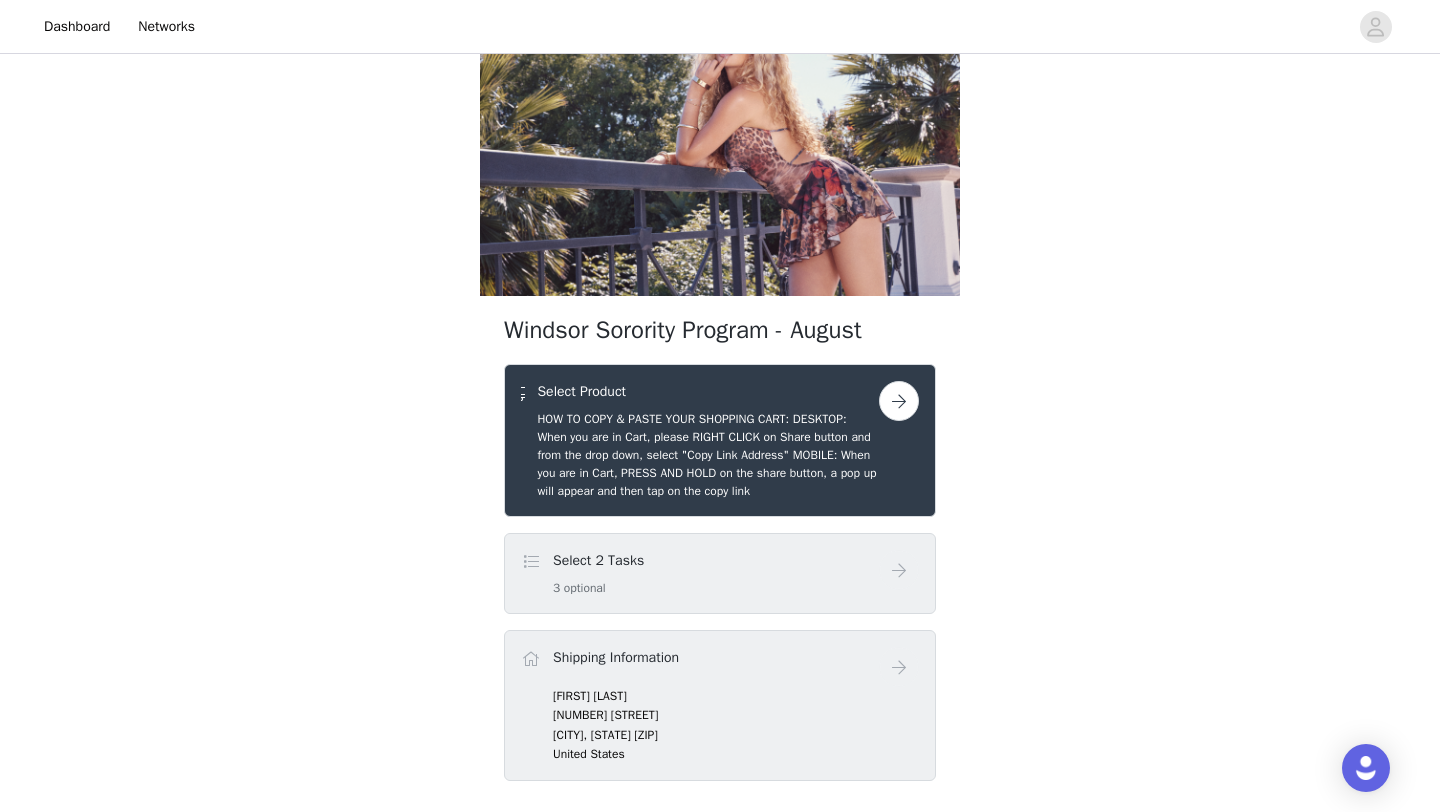 click at bounding box center (899, 401) 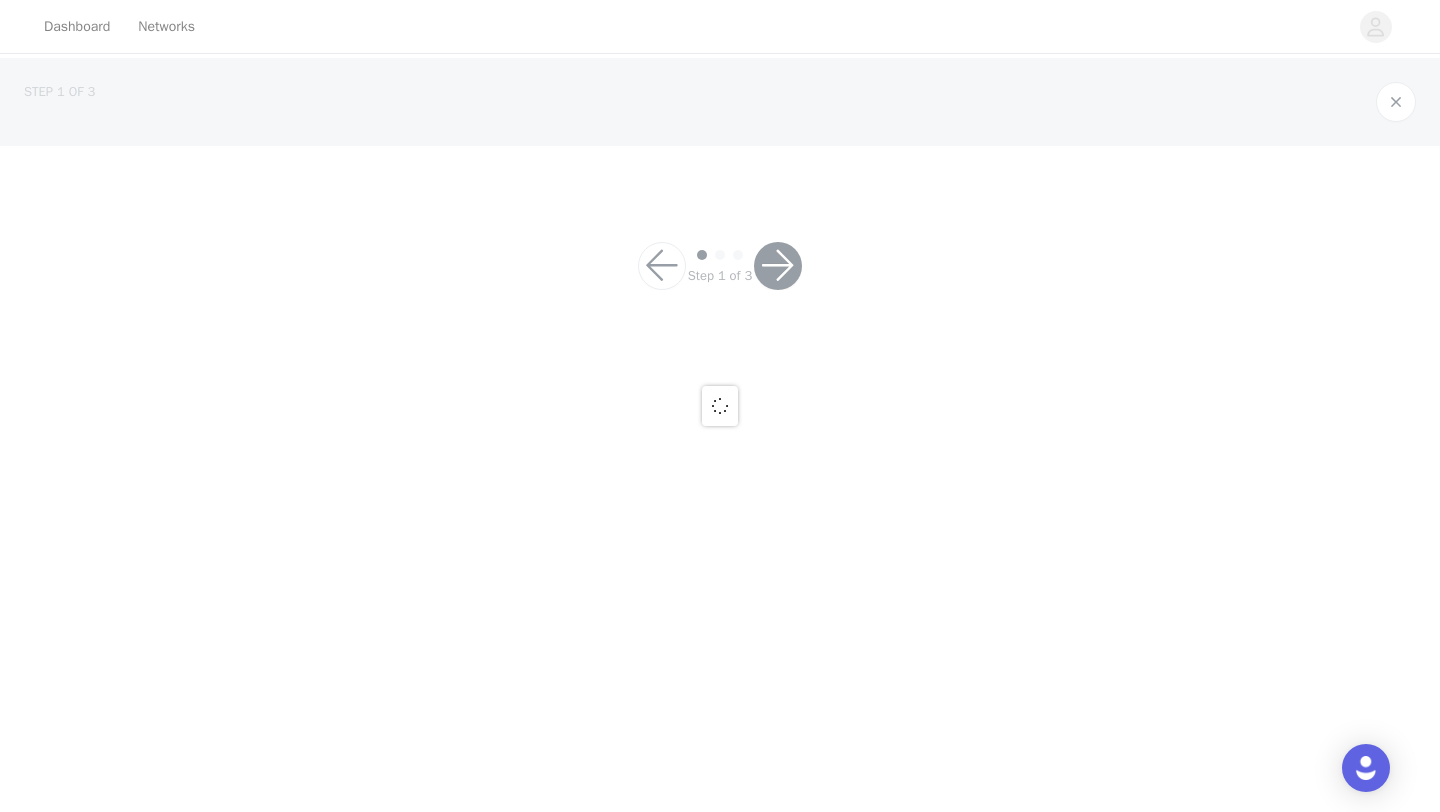 scroll, scrollTop: 0, scrollLeft: 0, axis: both 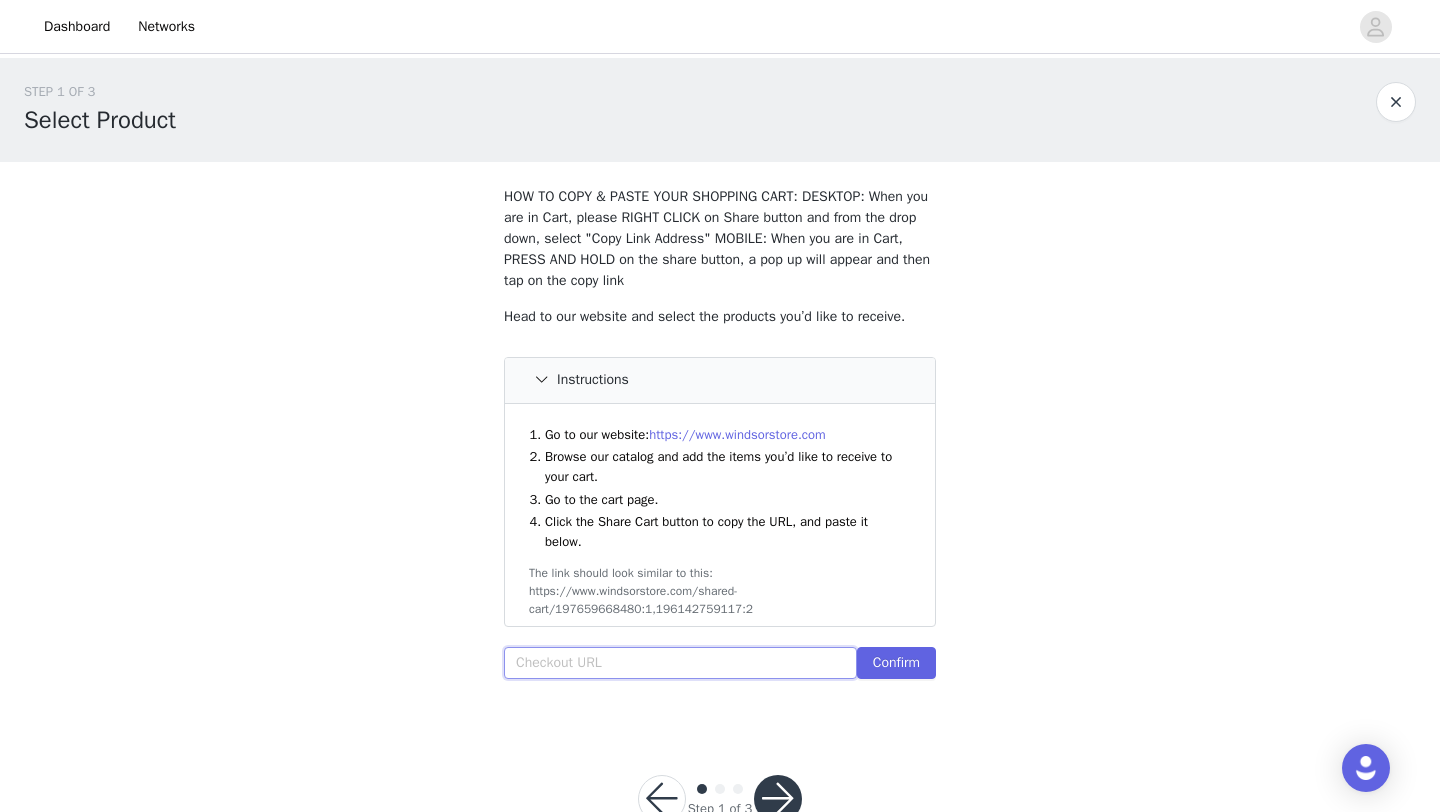 paste on "https://www.windsorstore.com/cart/42310980370483:1,42957915848755:1,43472859299891:1,43328719814707:1,42696935702579:1,43373940015155:1,42894677770291:1,43446236151859:1,43238215450675:1,42770964250675:1" 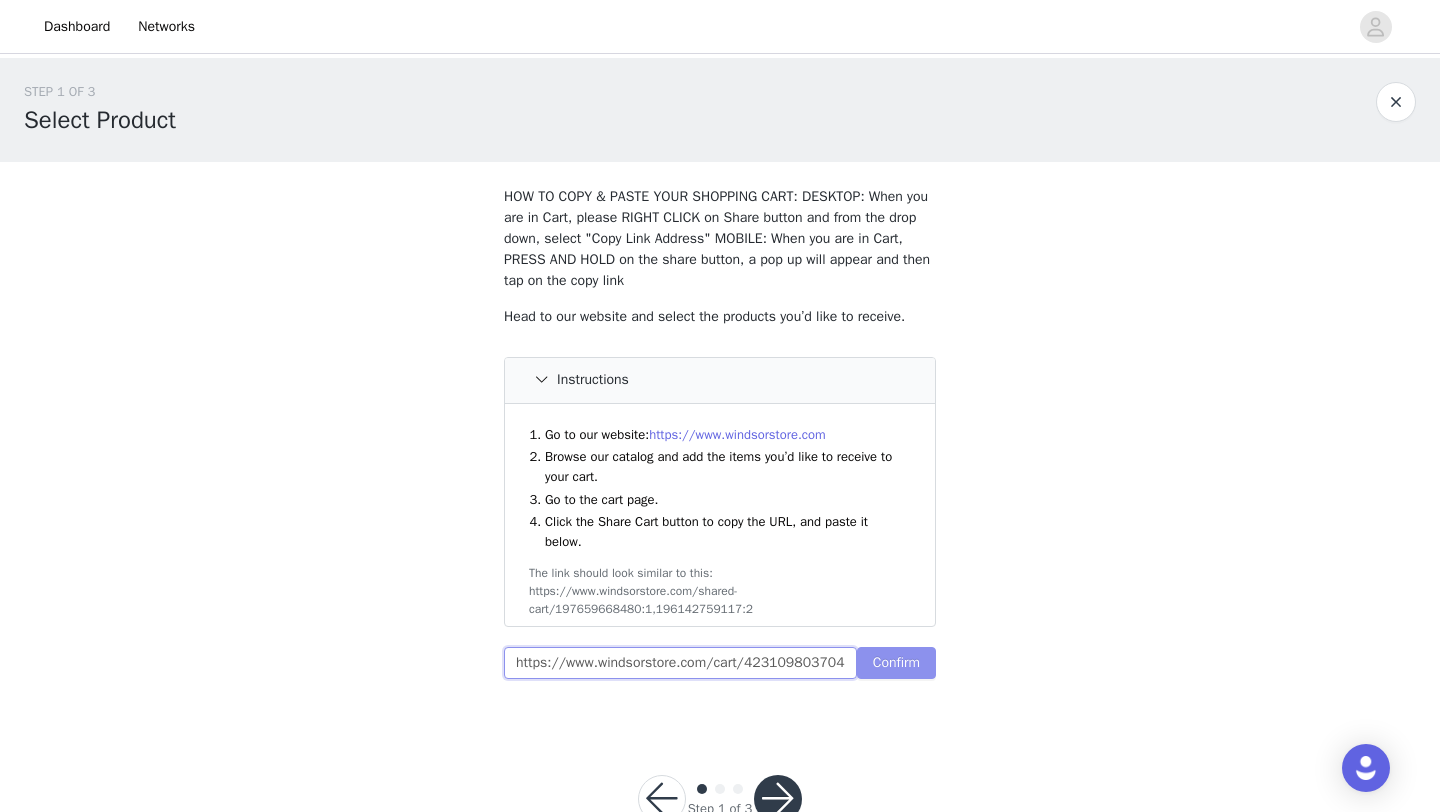 scroll, scrollTop: 0, scrollLeft: 1280, axis: horizontal 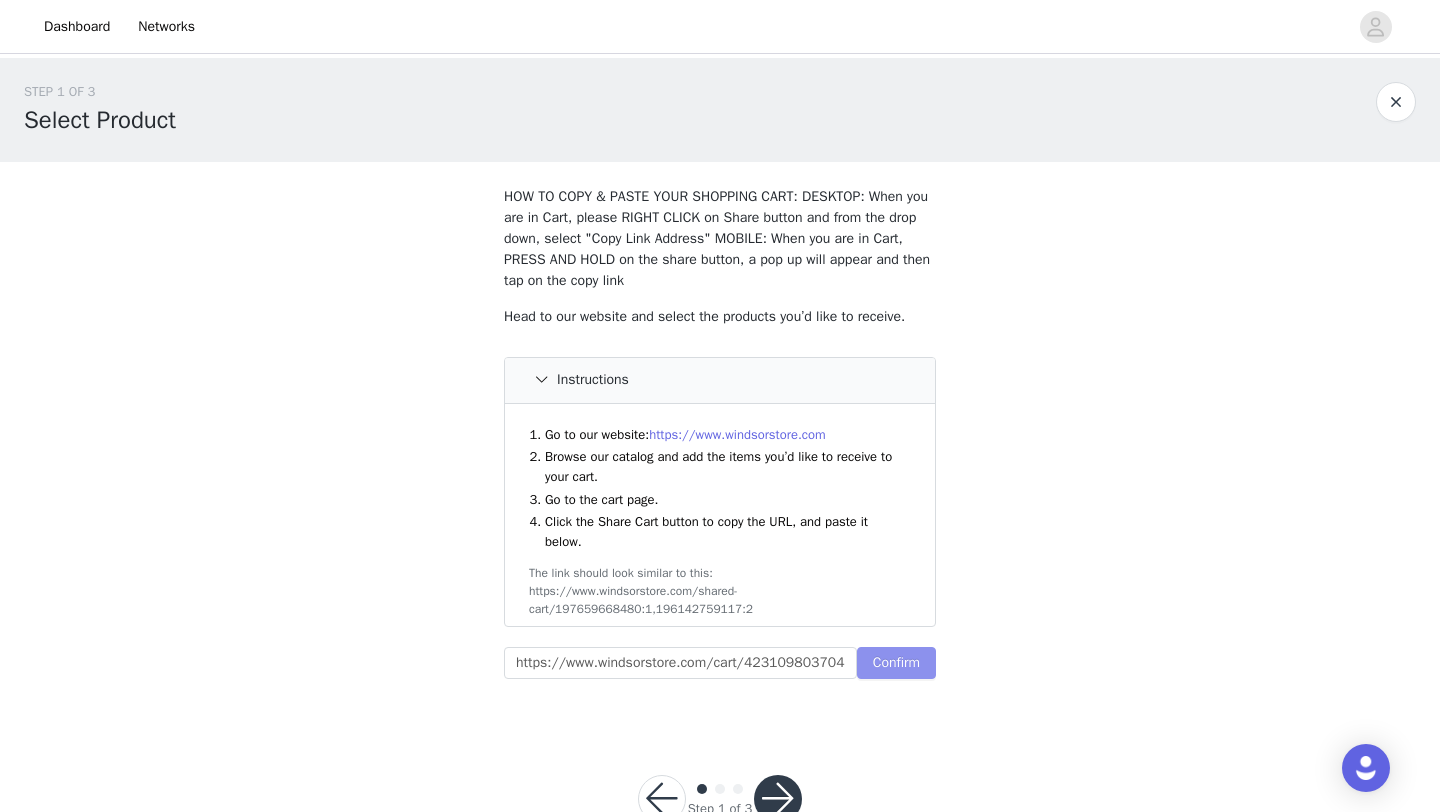 click on "Confirm" at bounding box center [896, 663] 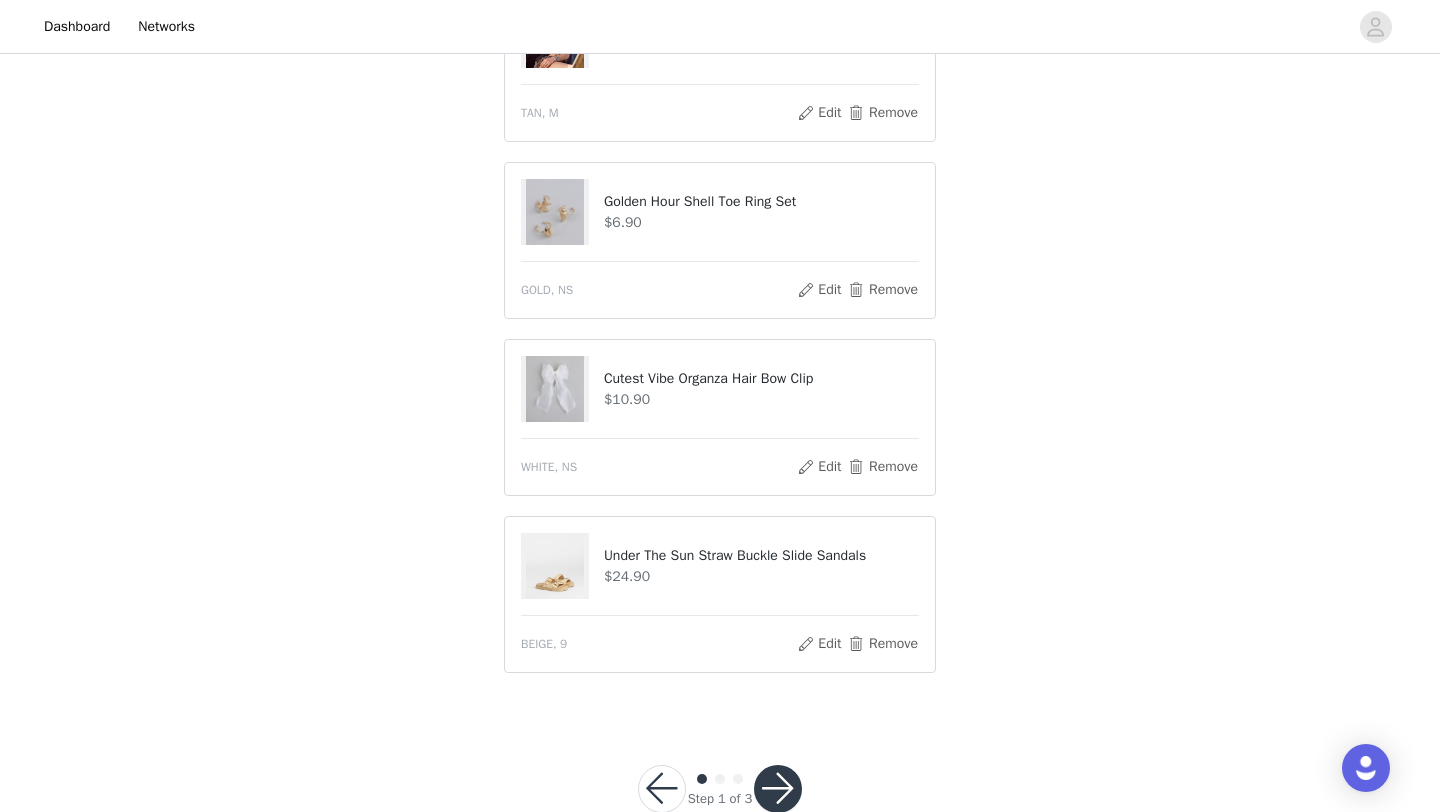 scroll, scrollTop: 1813, scrollLeft: 0, axis: vertical 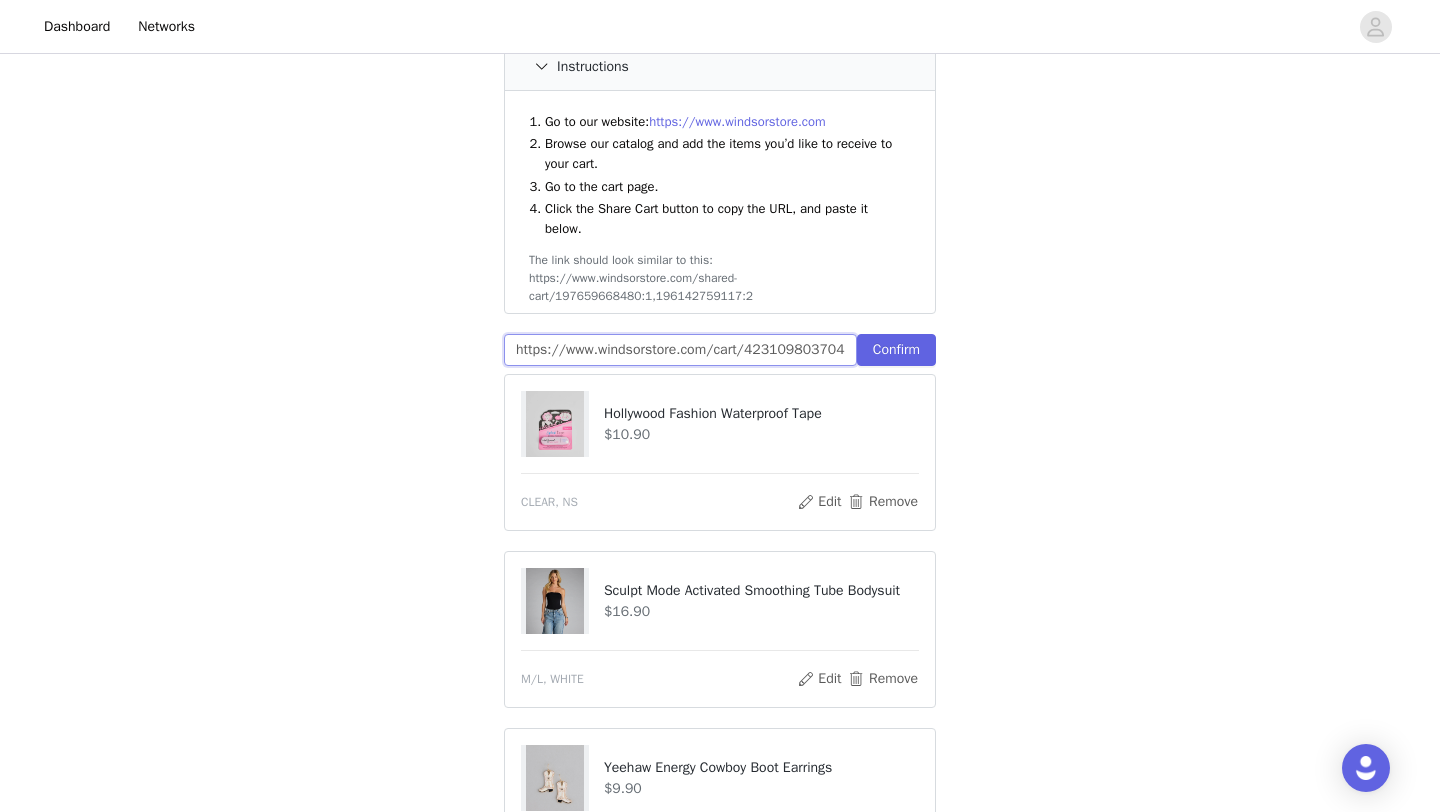 click on "https://www.windsorstore.com/cart/42310980370483:1,42957915848755:1,43472859299891:1,43328719814707:1,42696935702579:1,43373940015155:1,42894677770291:1,43446236151859:1,43238215450675:1,42770964250675:1" at bounding box center (680, 350) 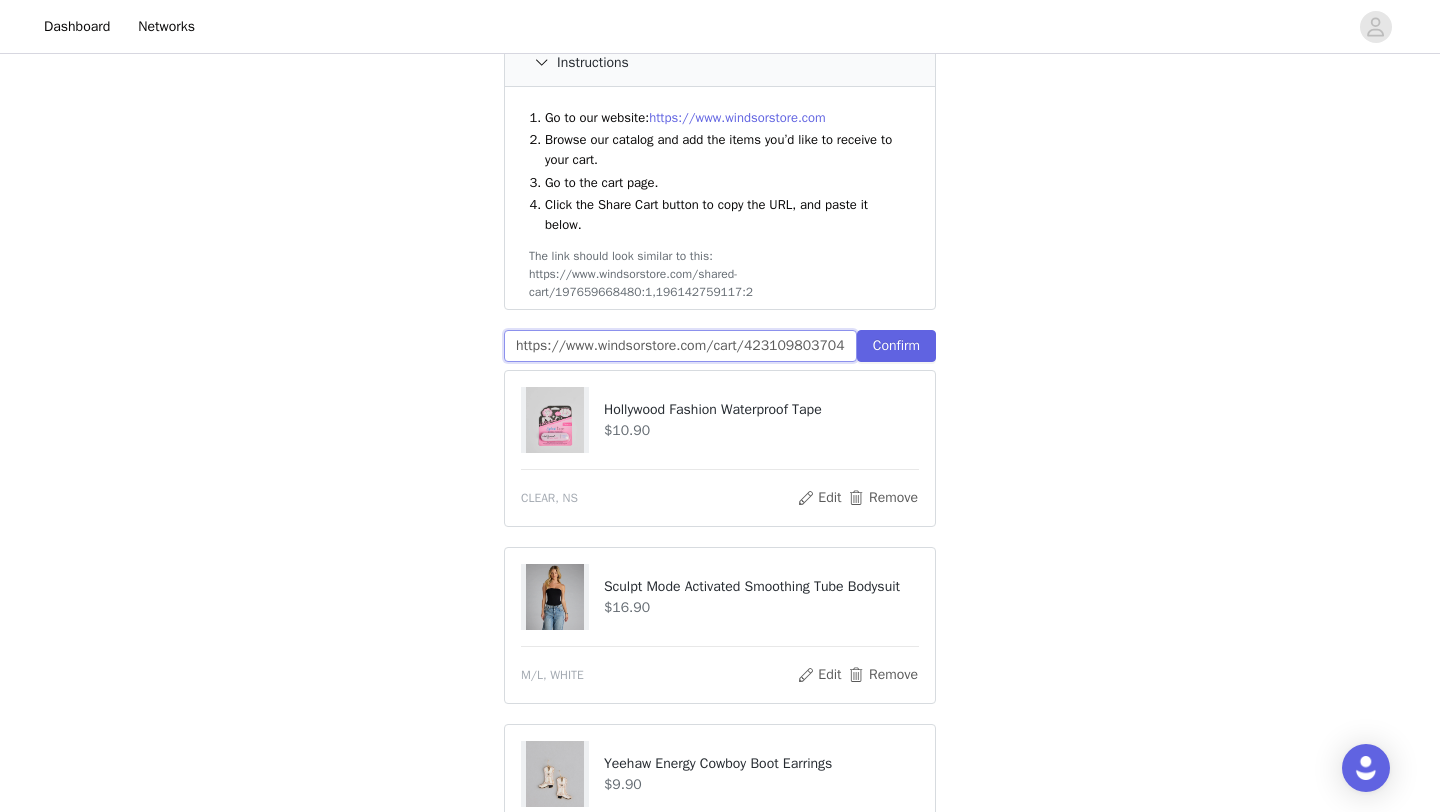 paste on "2,42957915848755:1,43472859299891:1,43328719814707:1,42696935702579:1,43373940015155:1,42894677770291:1,43446236151859:1,43236230791219:0,43144922988595:0" 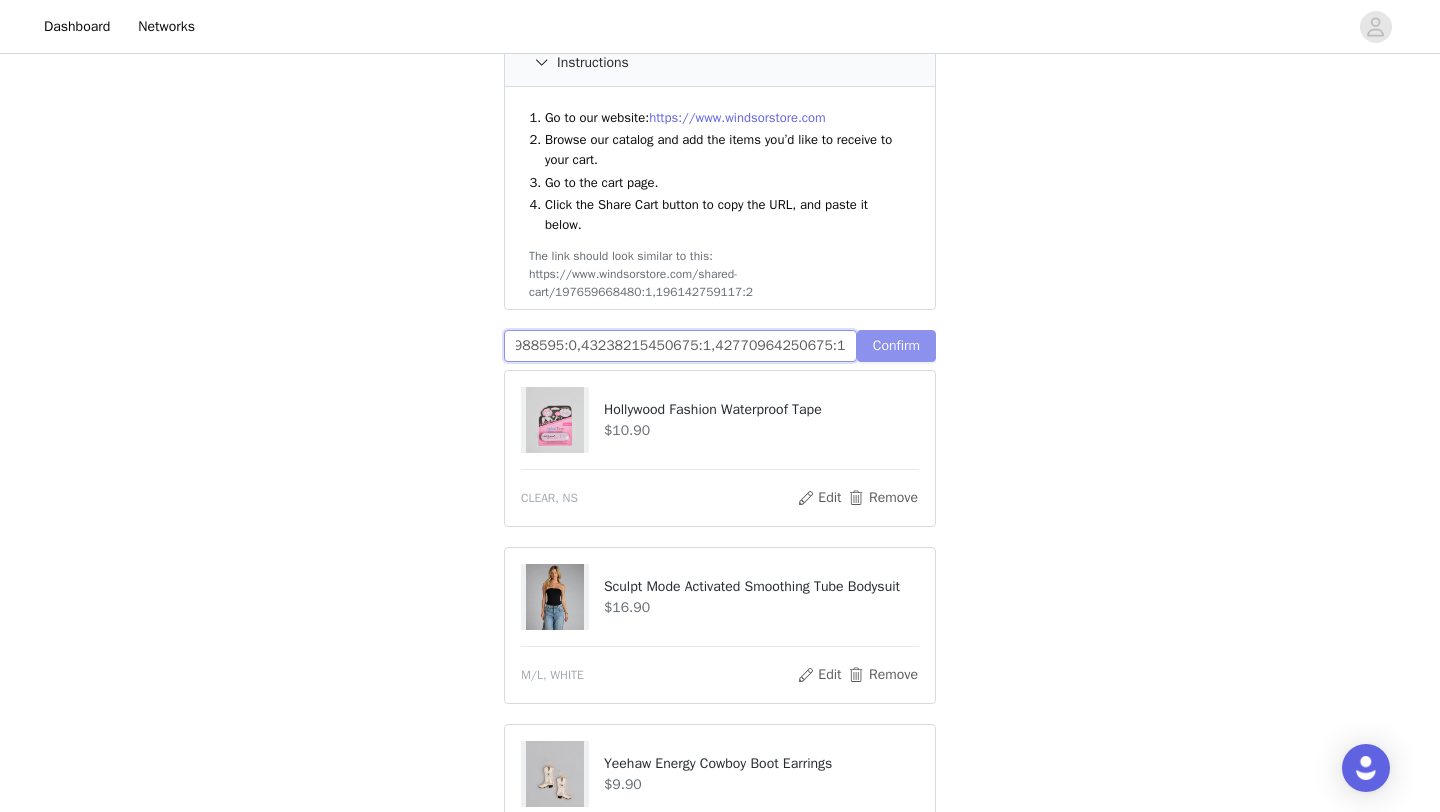 type on "https://www.windsorstore.com/cart/42310980370483:2,42957915848755:1,43472859299891:1,43328719814707:1,42696935702579:1,43373940015155:1,42894677770291:1,43446236151859:1,43236230791219:0,43144922988595:0,43238215450675:1,42770964250675:1" 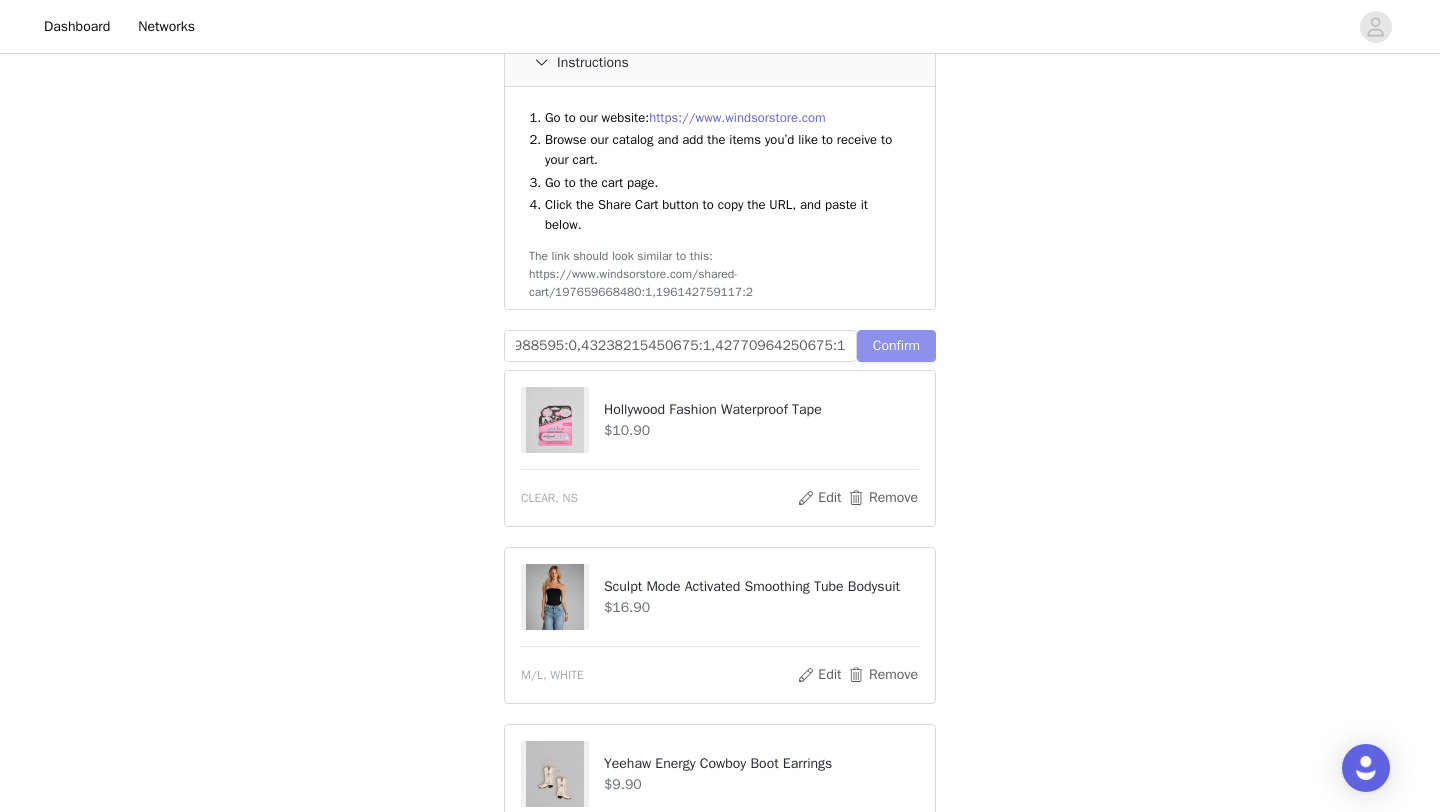 scroll, scrollTop: 0, scrollLeft: 0, axis: both 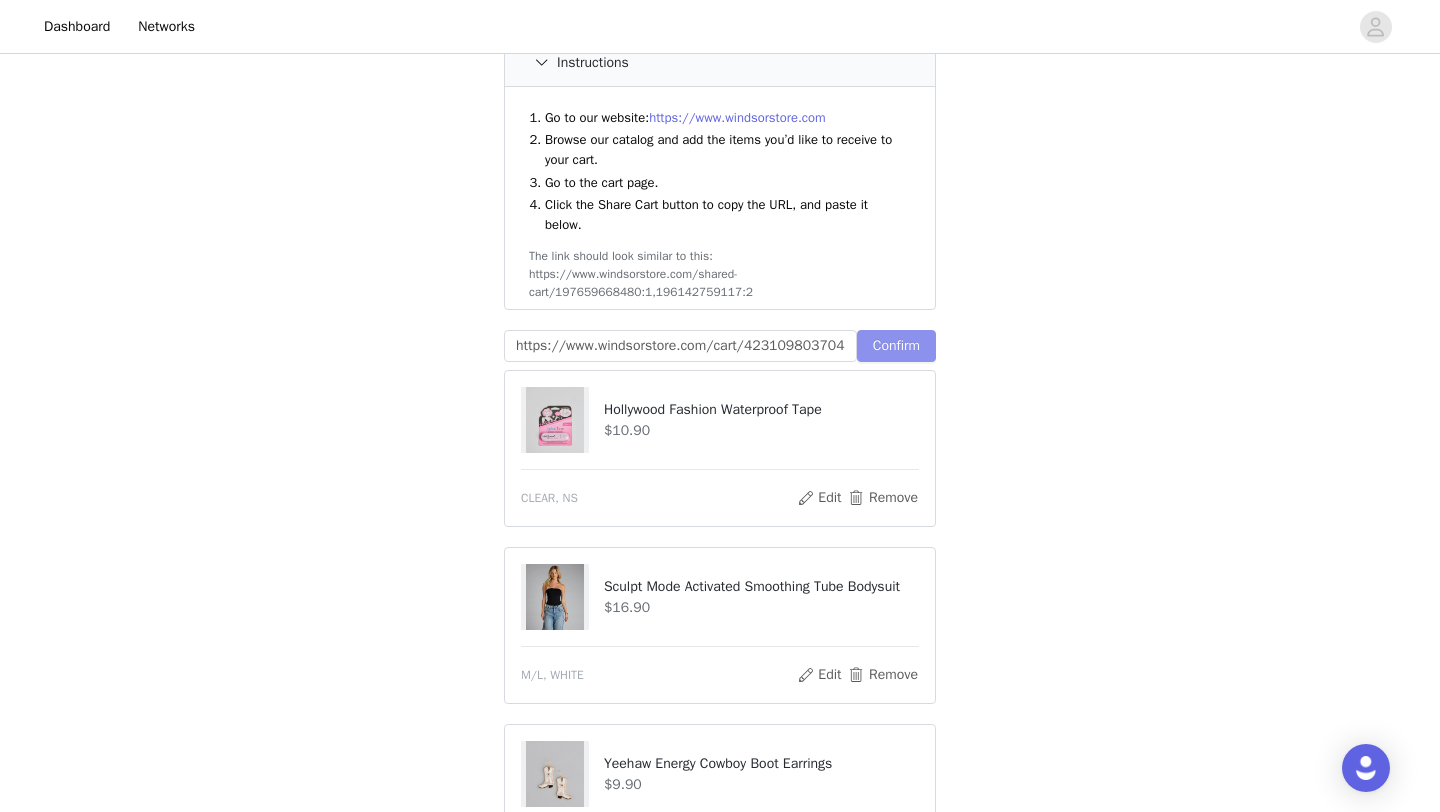 click on "Confirm" at bounding box center [896, 346] 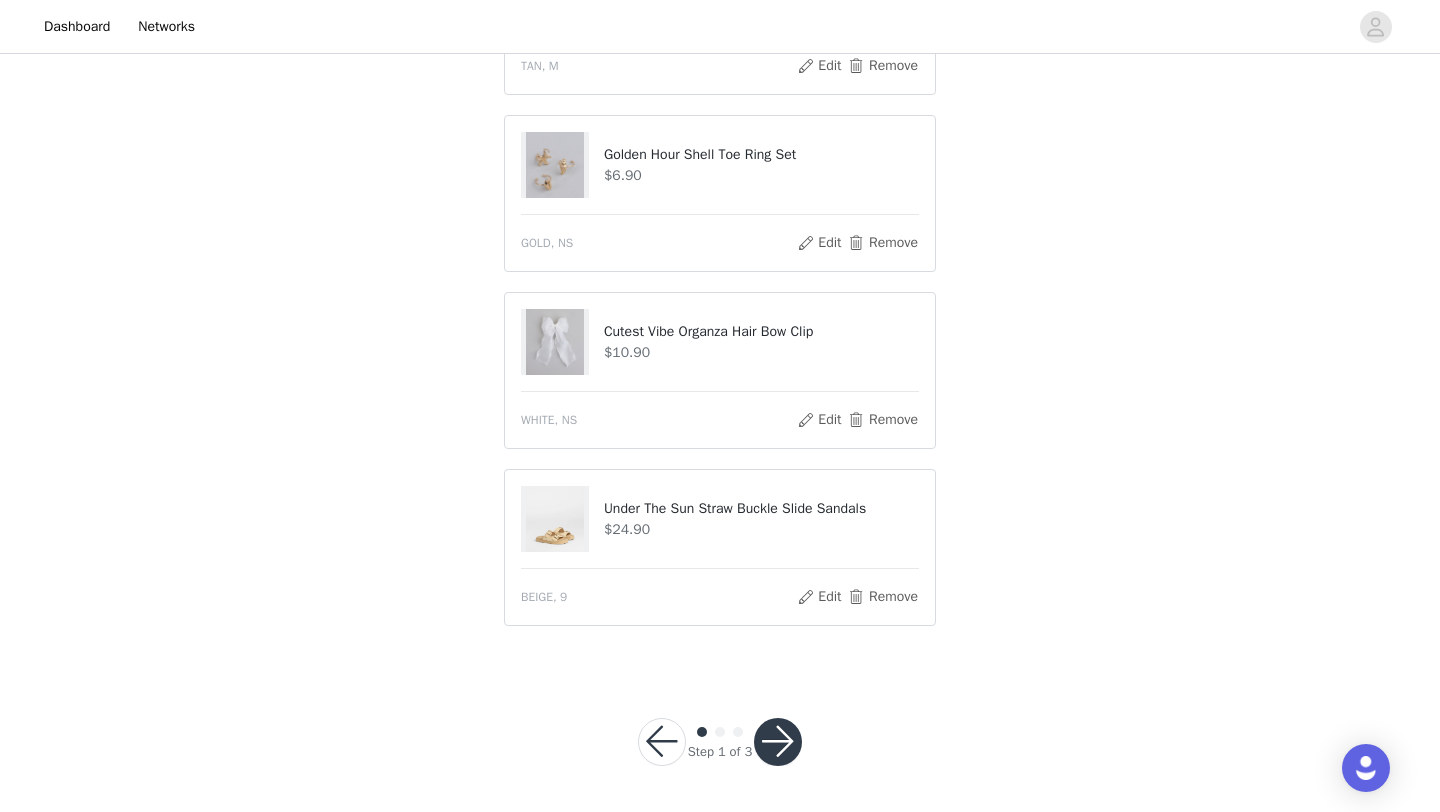 scroll, scrollTop: 1984, scrollLeft: 0, axis: vertical 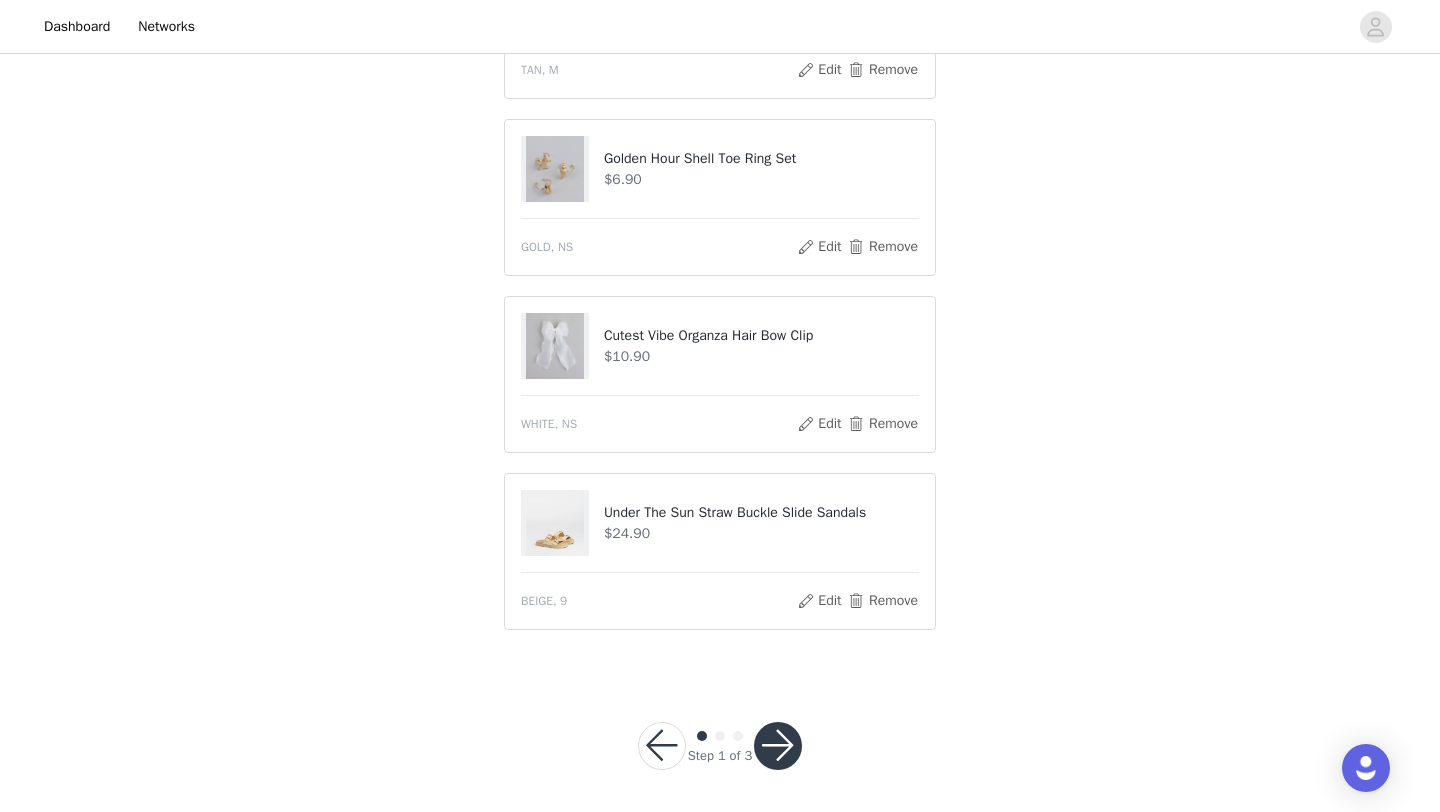 click at bounding box center (778, 746) 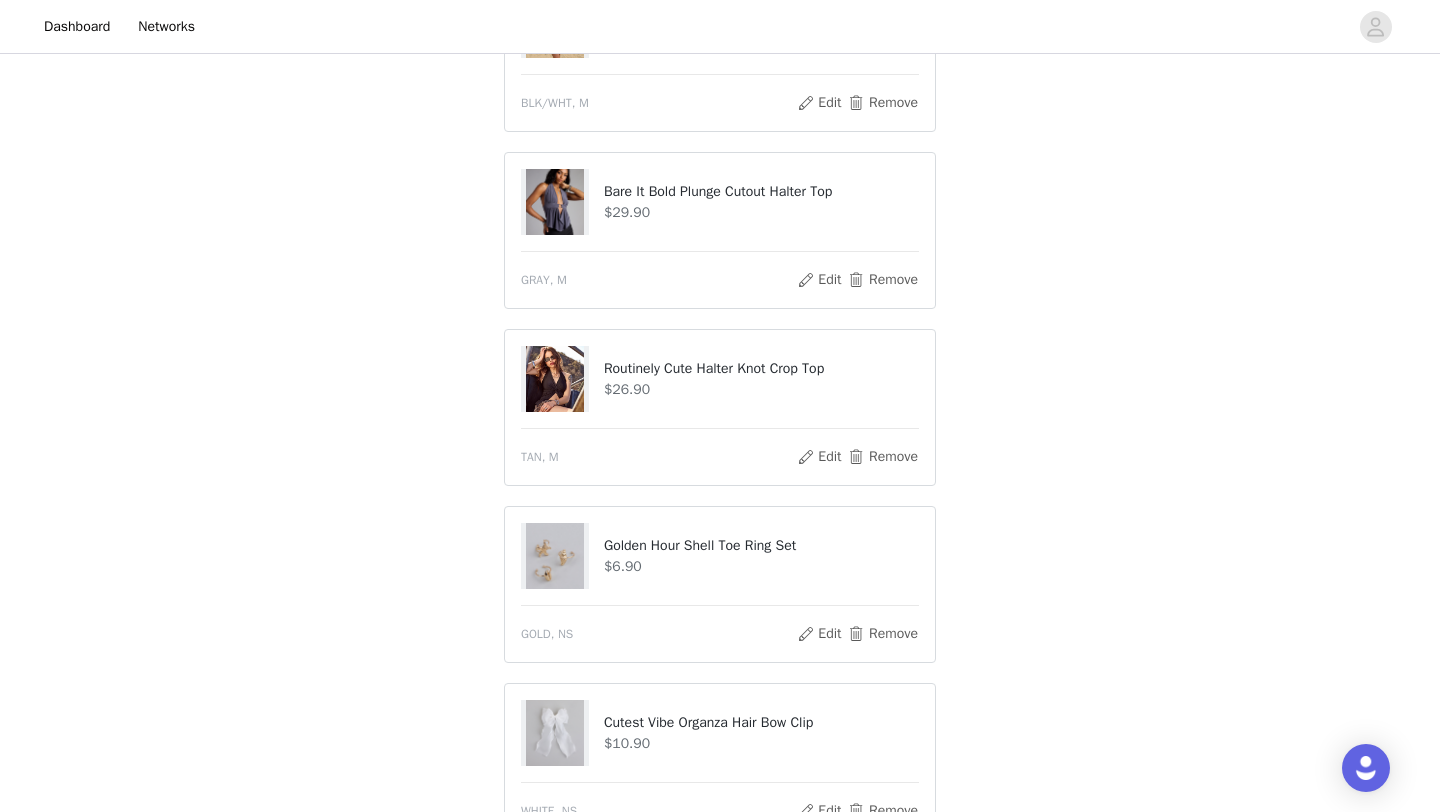 scroll, scrollTop: 2064, scrollLeft: 0, axis: vertical 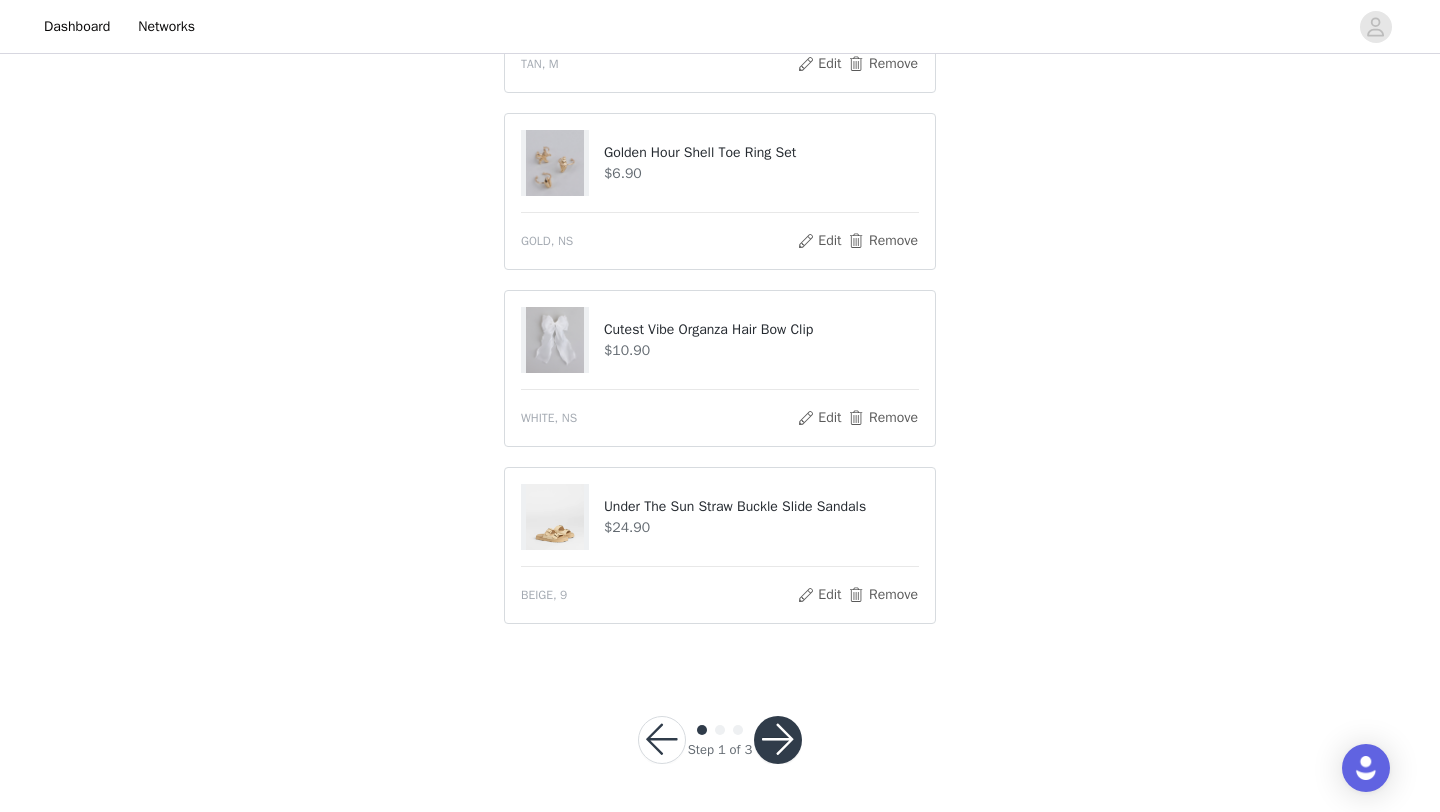 click at bounding box center (778, 740) 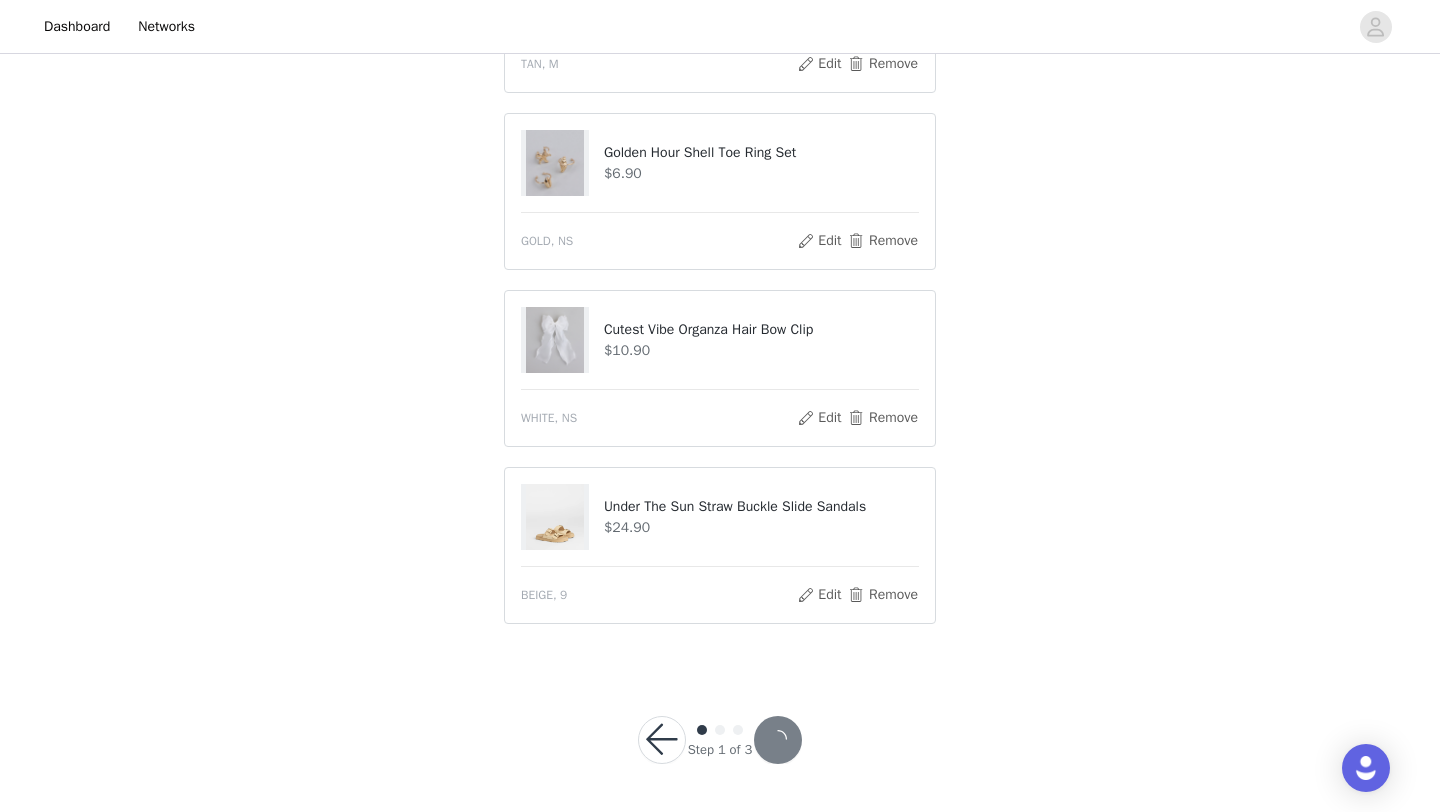 scroll, scrollTop: 2064, scrollLeft: 0, axis: vertical 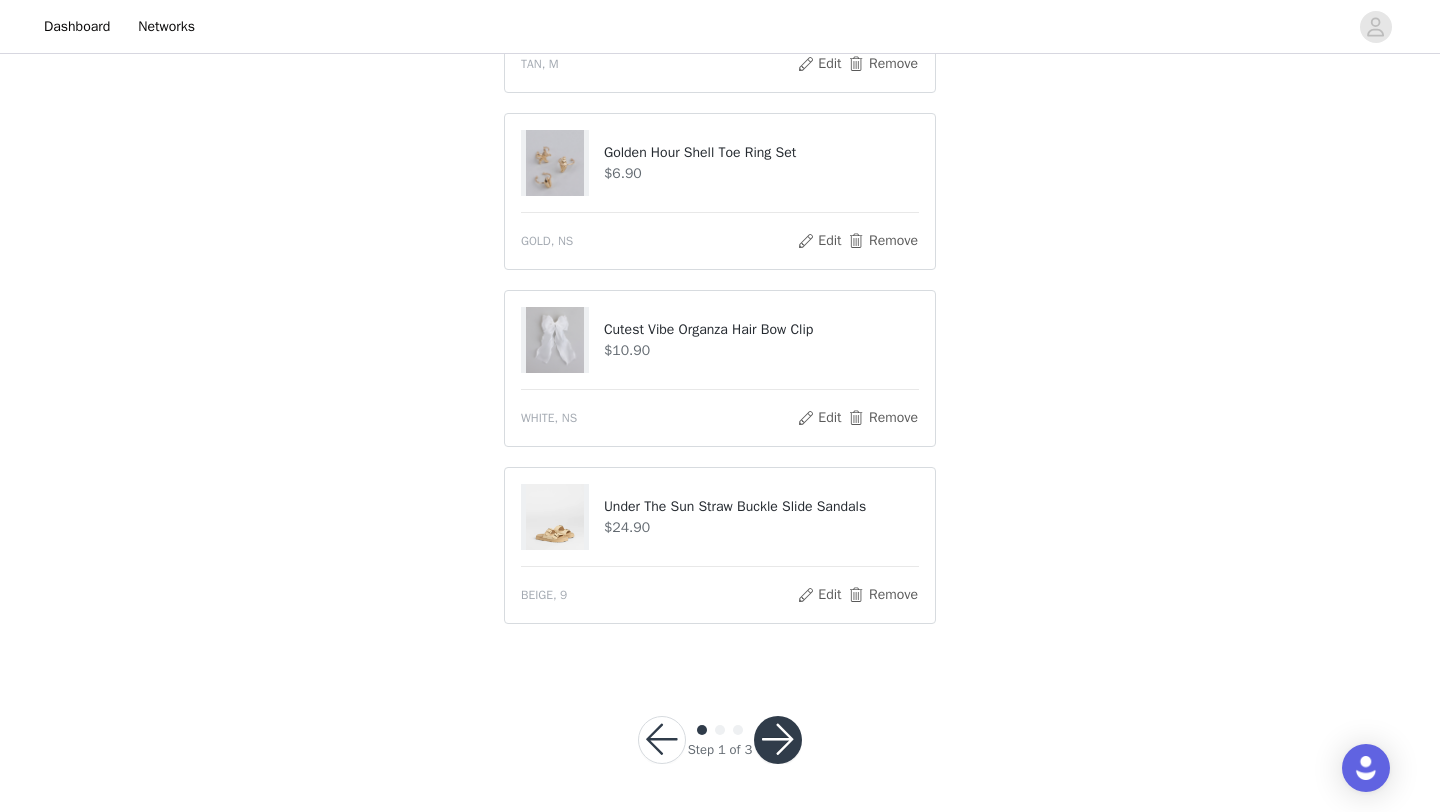 click at bounding box center [778, 740] 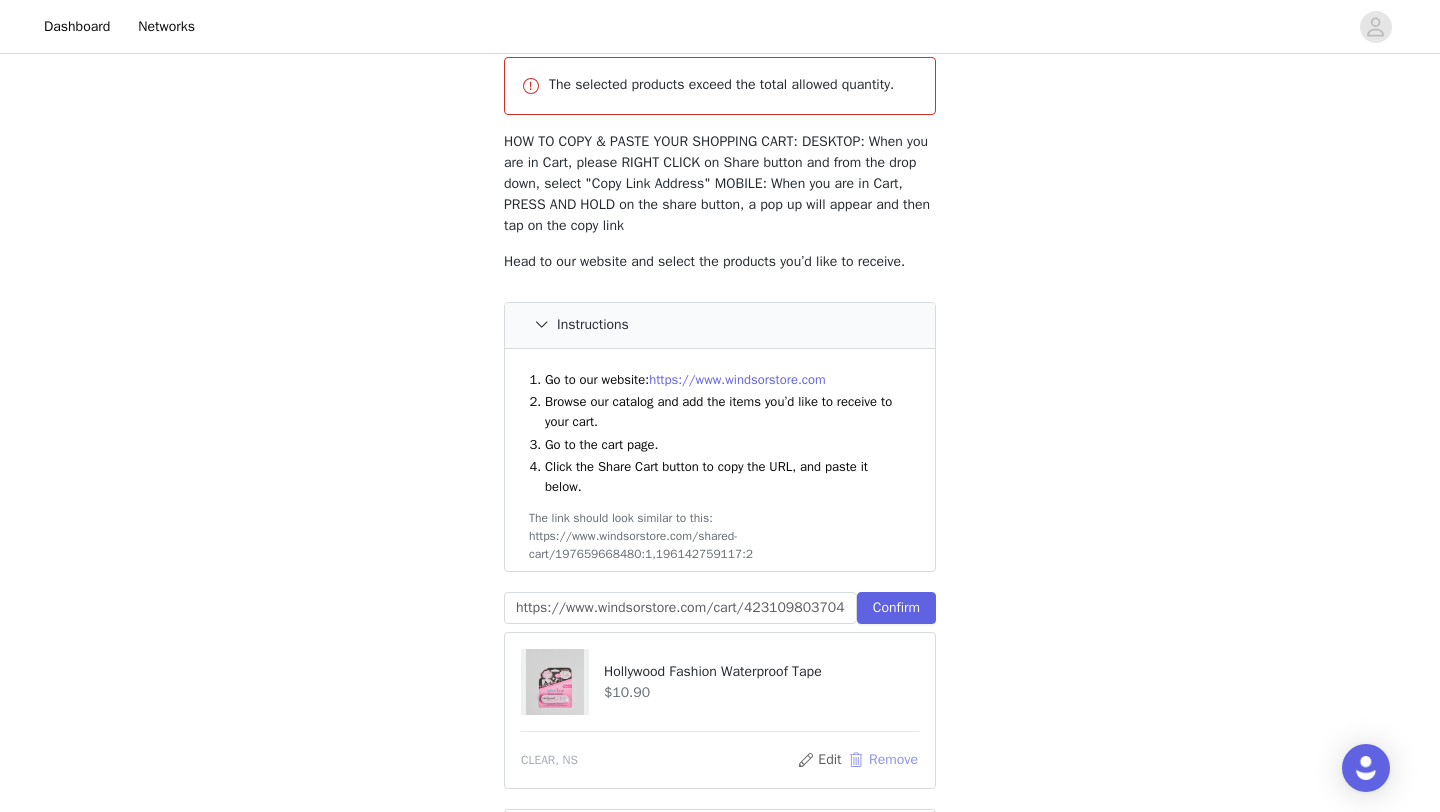 scroll, scrollTop: 123, scrollLeft: 0, axis: vertical 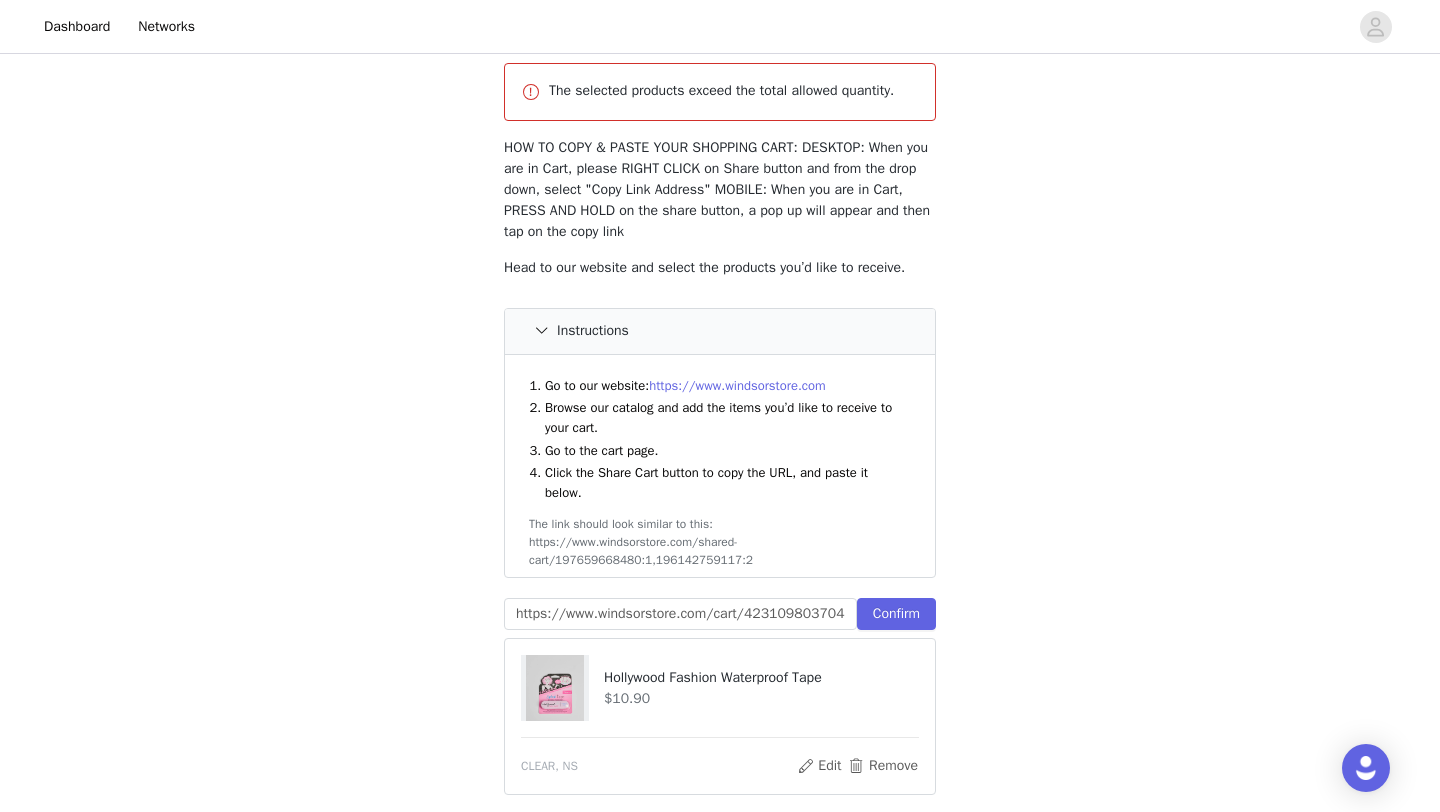 click at bounding box center [541, 331] 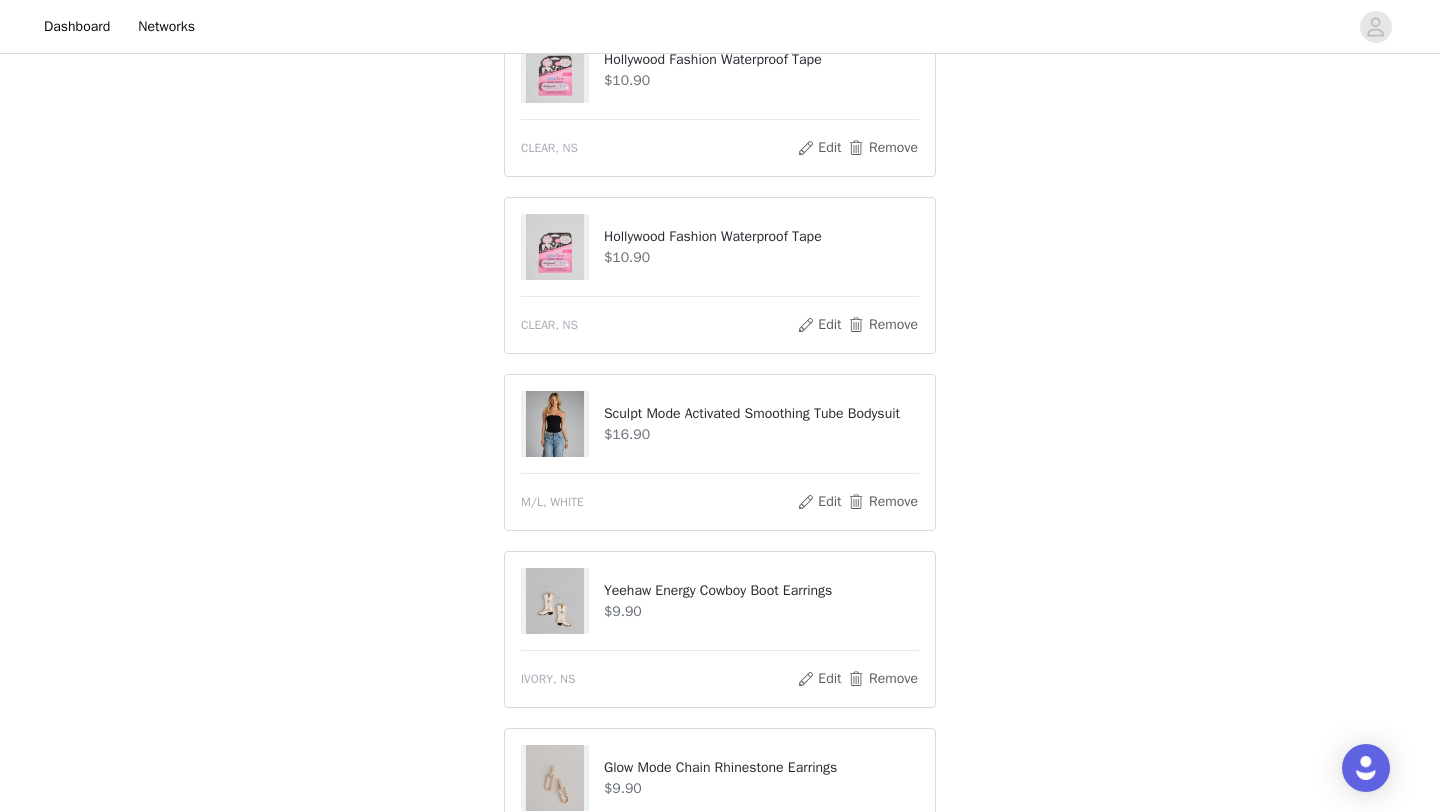 scroll, scrollTop: 758, scrollLeft: 0, axis: vertical 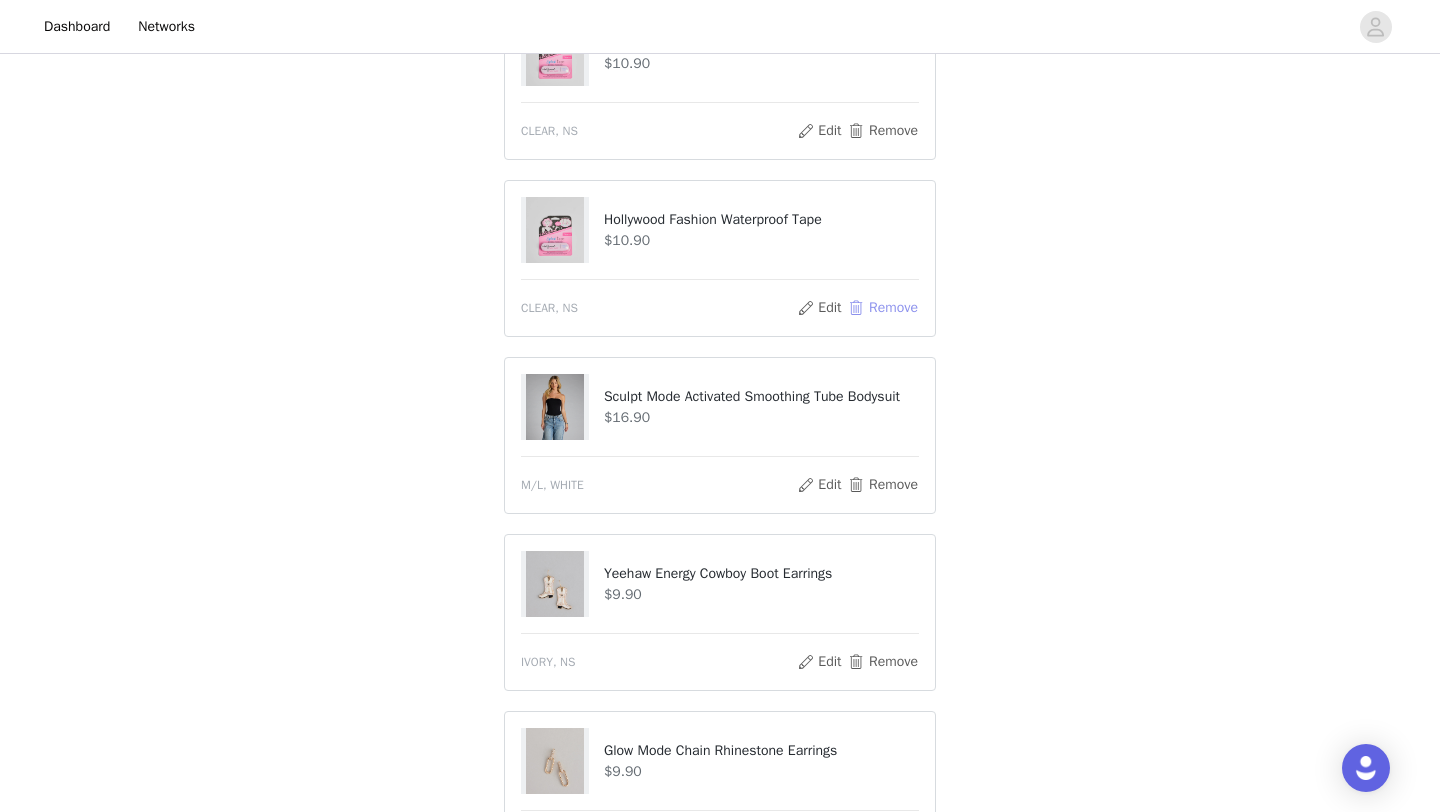 click on "Remove" at bounding box center (883, 308) 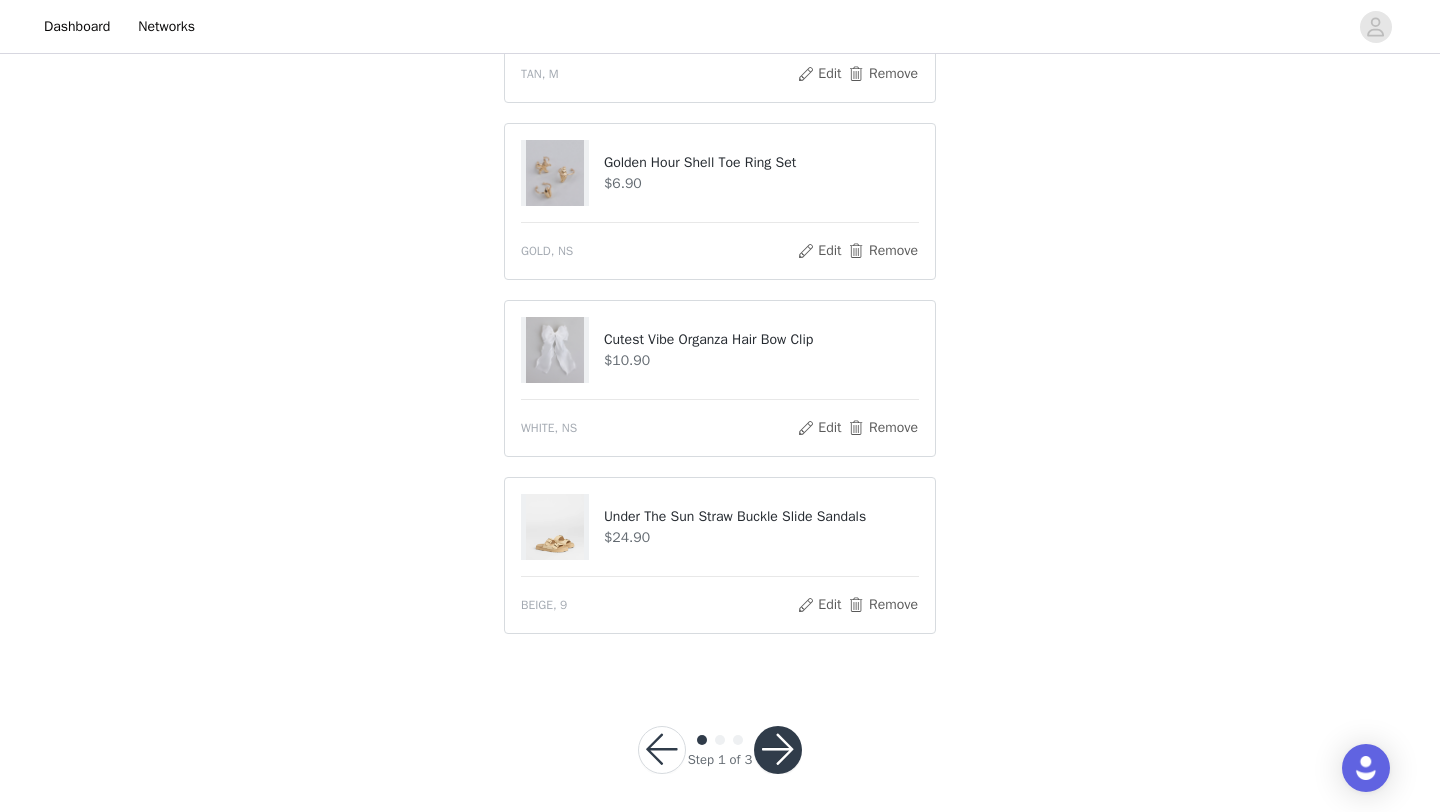 scroll, scrollTop: 1858, scrollLeft: 0, axis: vertical 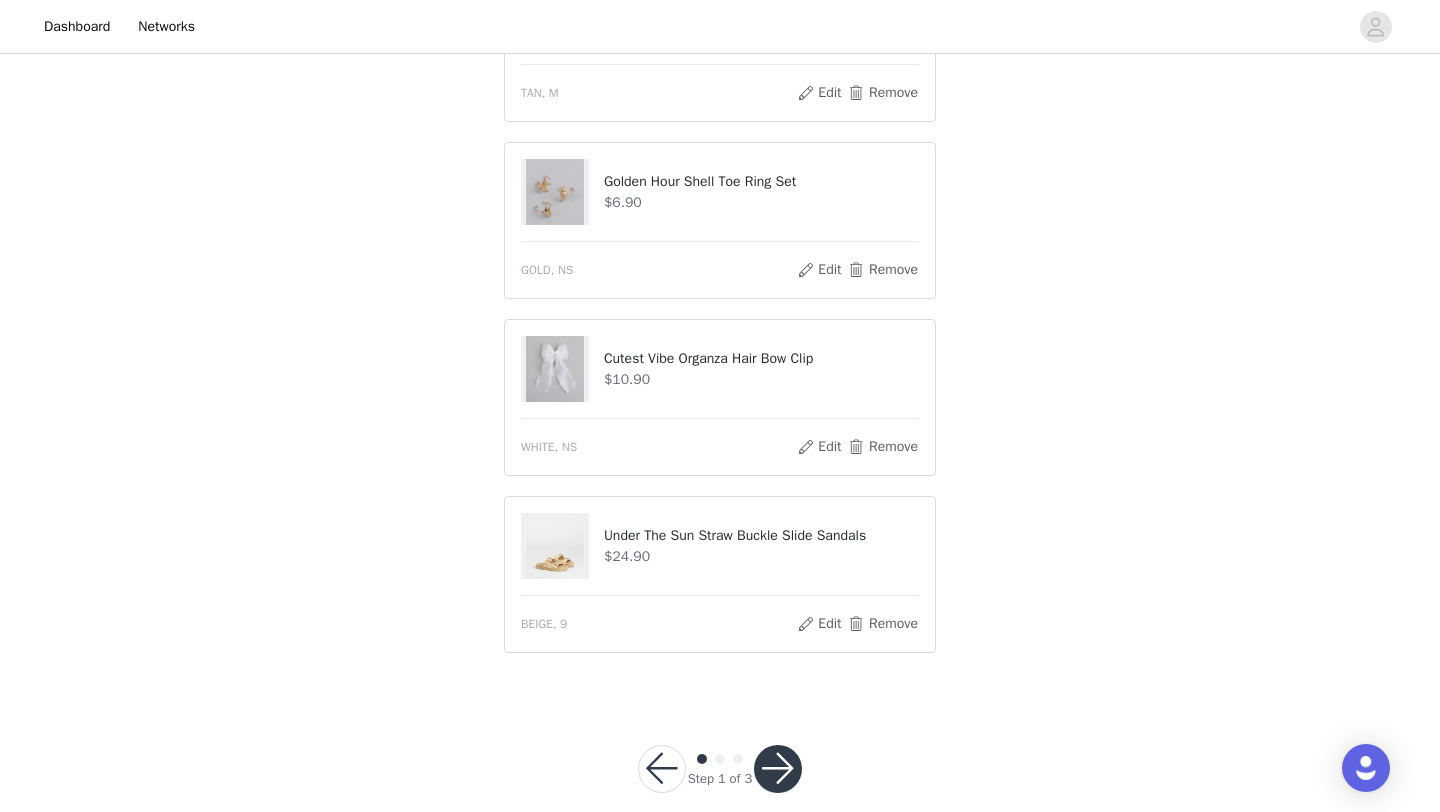click at bounding box center (778, 769) 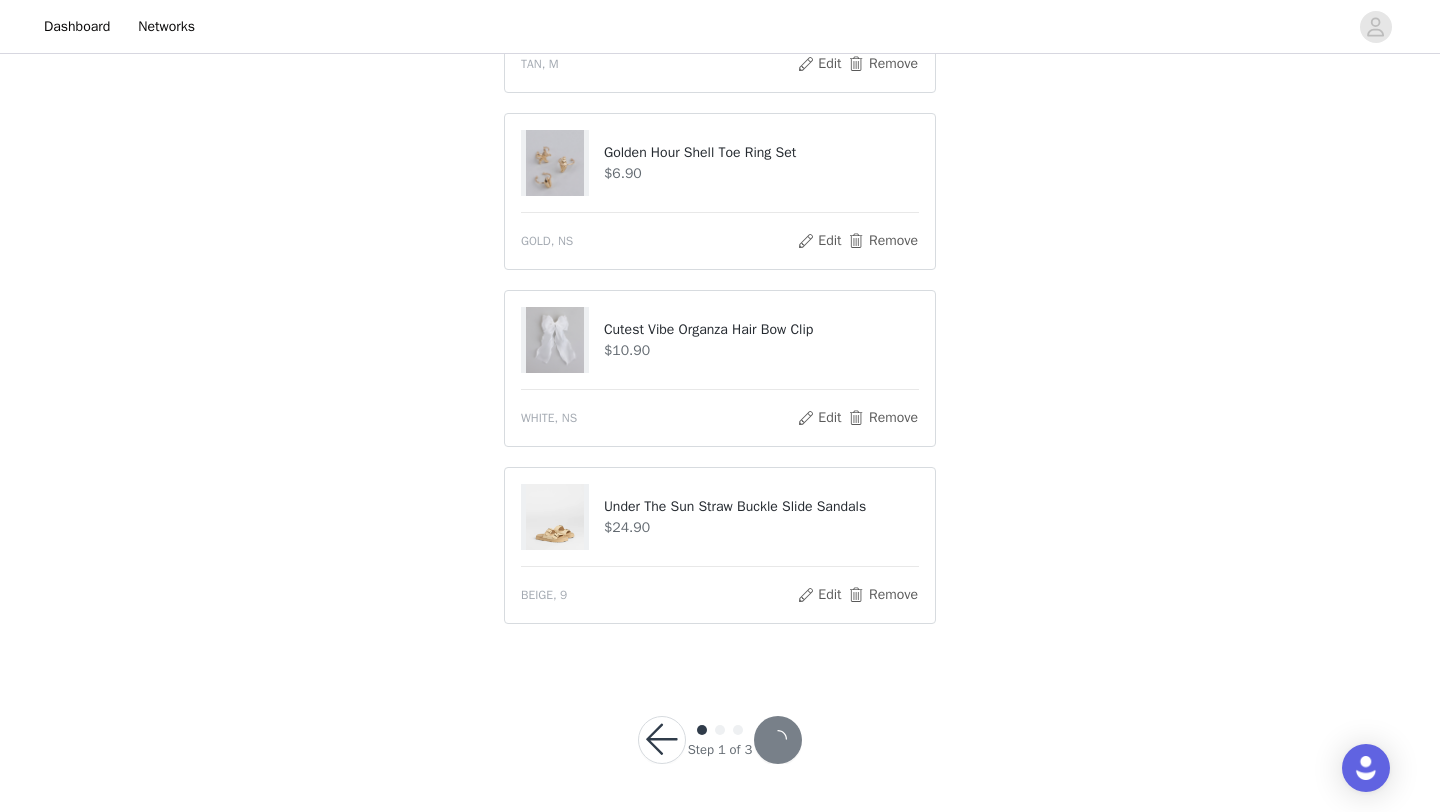 scroll, scrollTop: 1784, scrollLeft: 0, axis: vertical 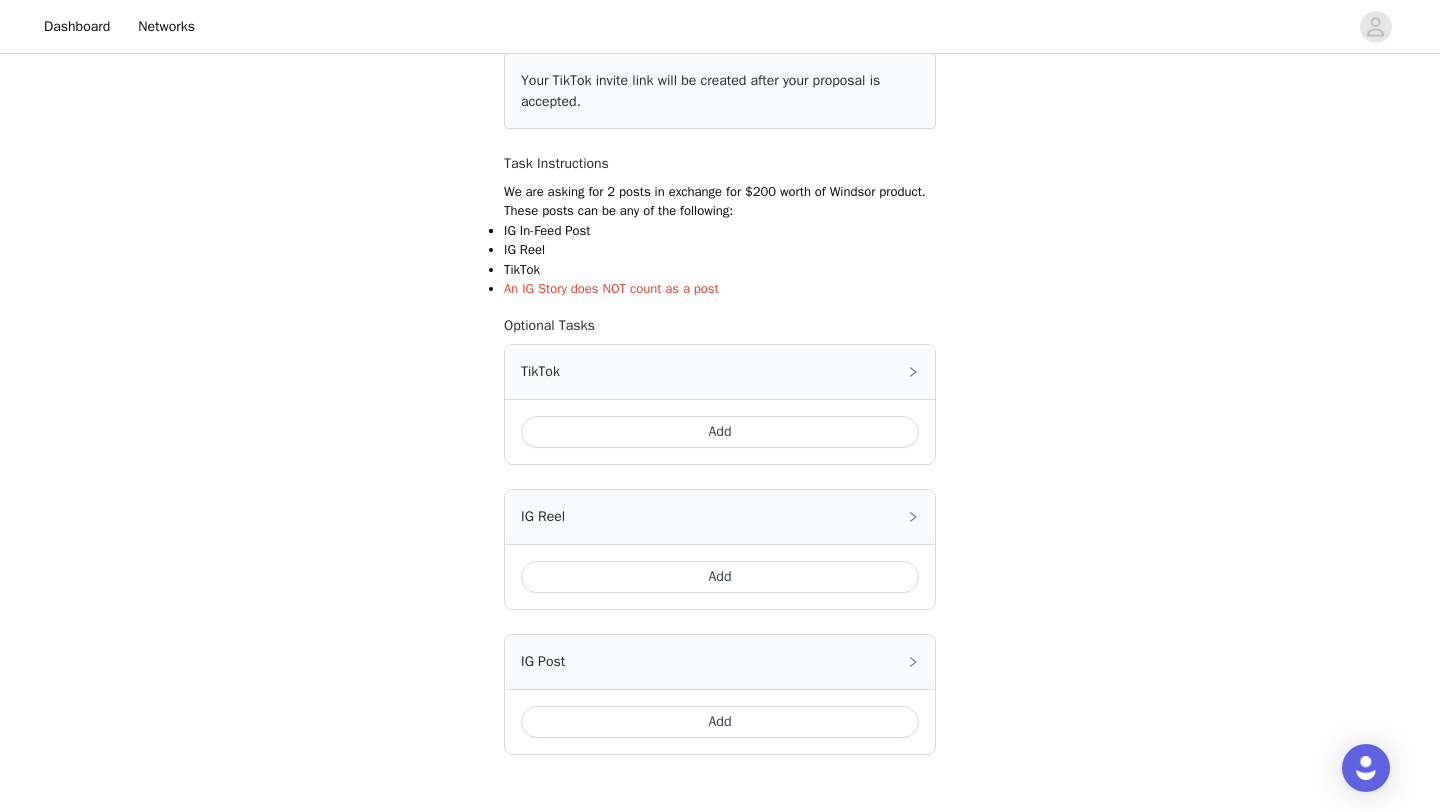 click on "Add" at bounding box center [720, 432] 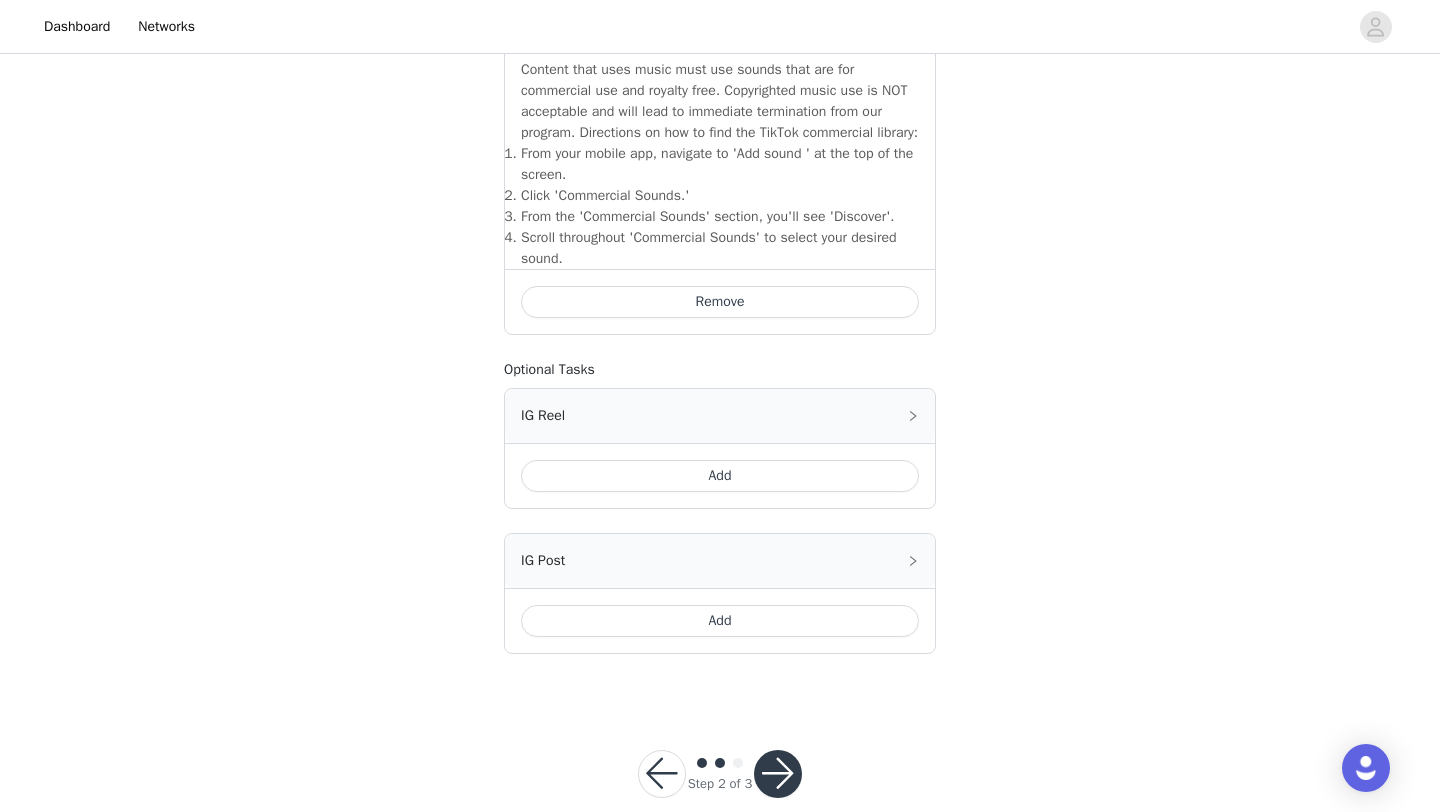 scroll, scrollTop: 731, scrollLeft: 0, axis: vertical 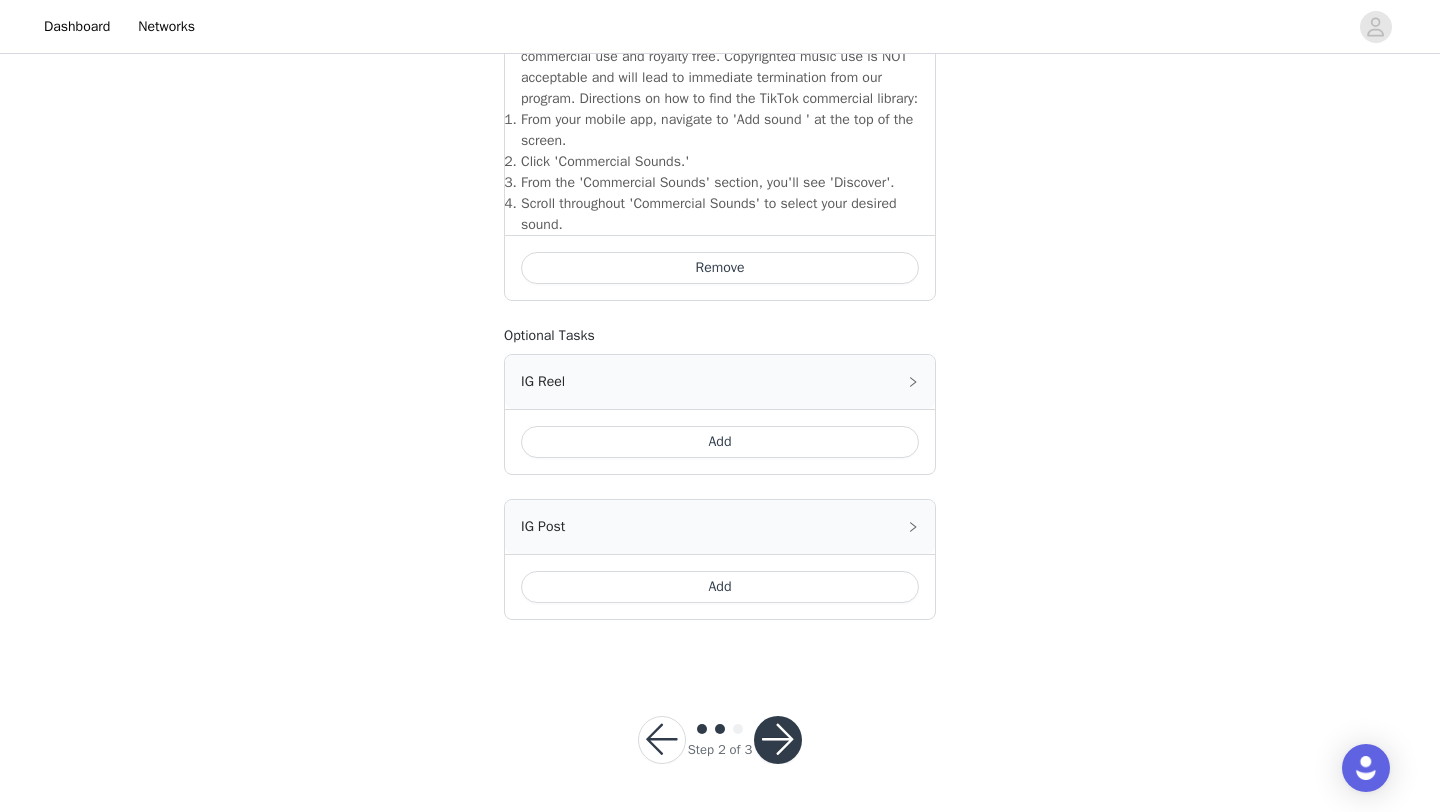 click on "Add" at bounding box center (720, 587) 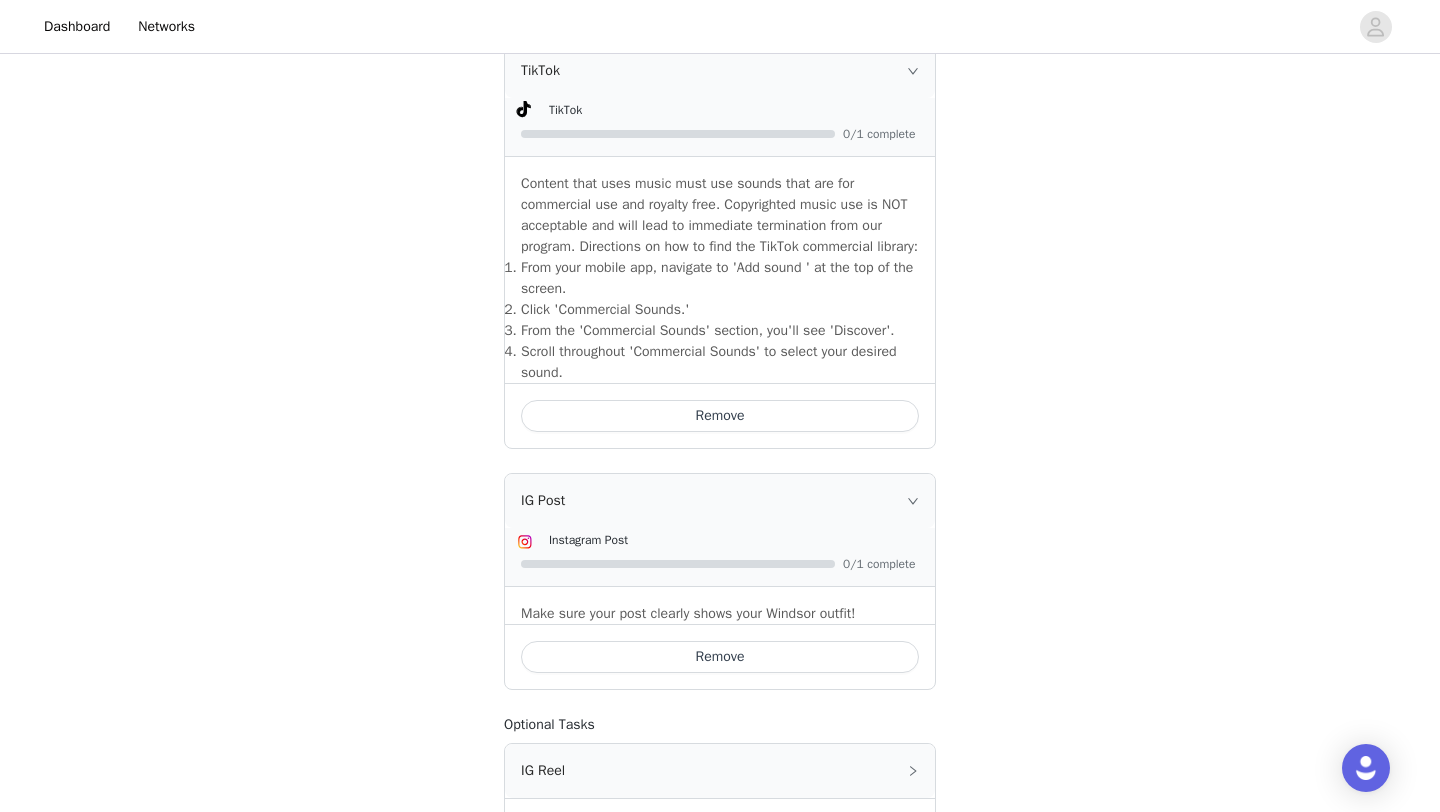 scroll, scrollTop: 582, scrollLeft: 0, axis: vertical 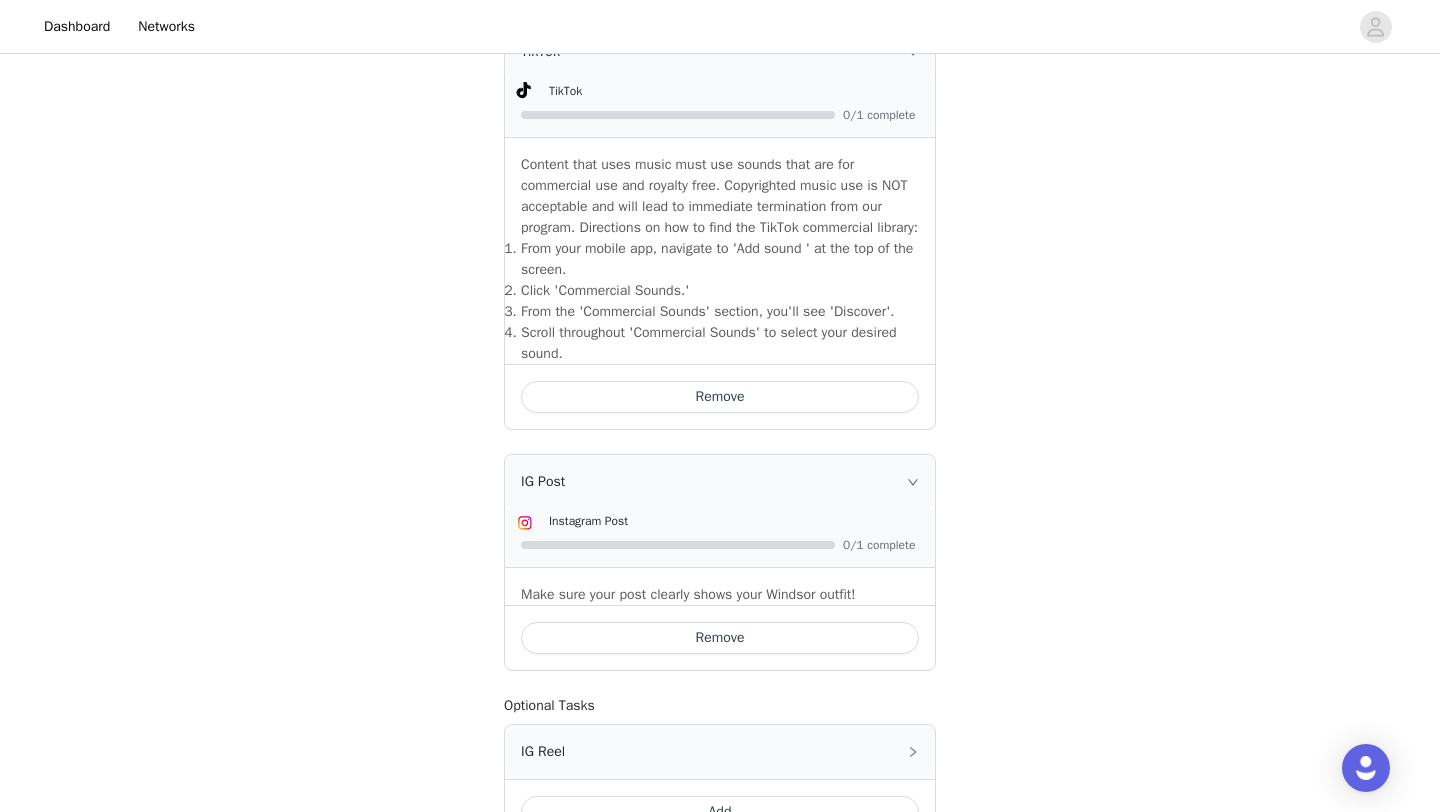 click on "Remove" at bounding box center (720, 397) 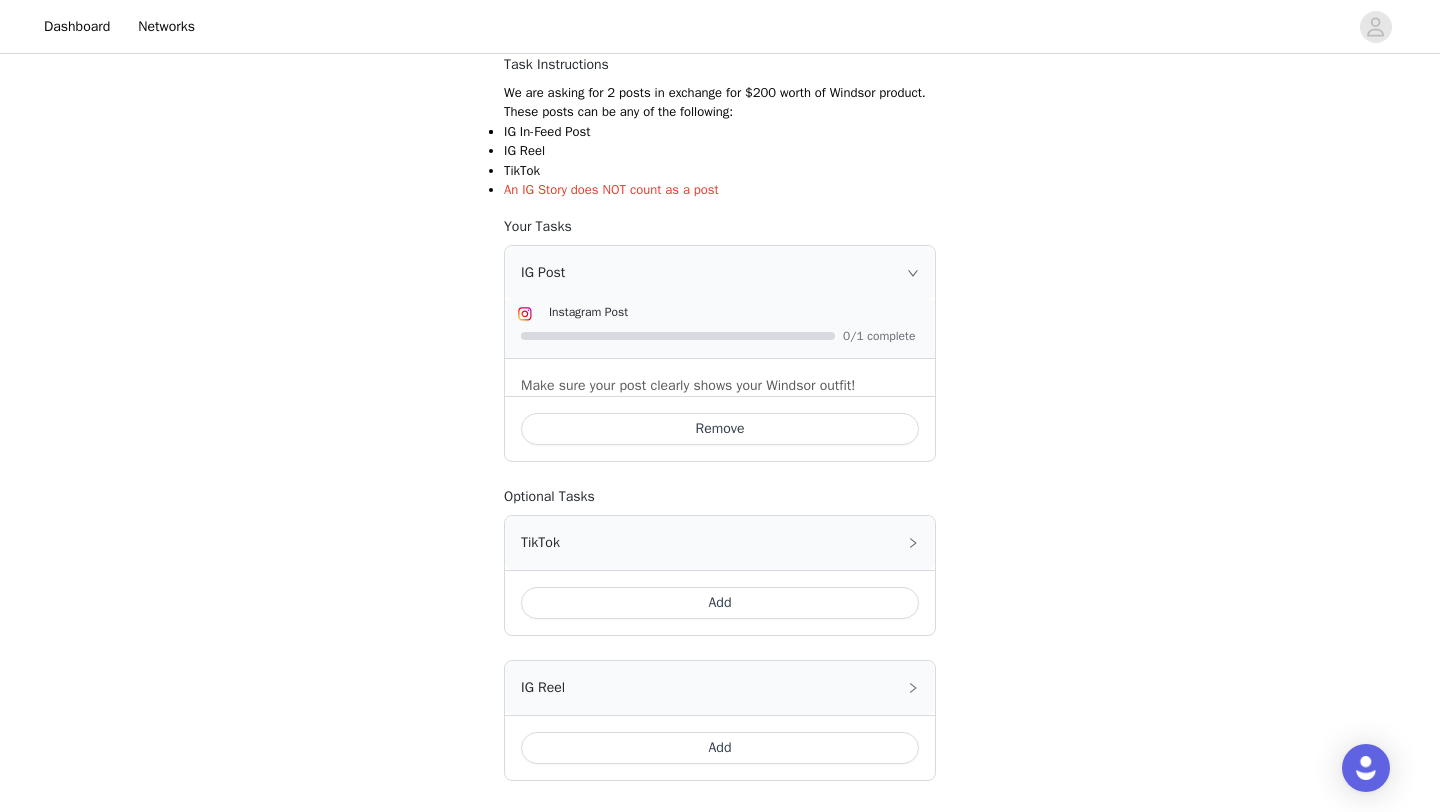 scroll, scrollTop: 450, scrollLeft: 0, axis: vertical 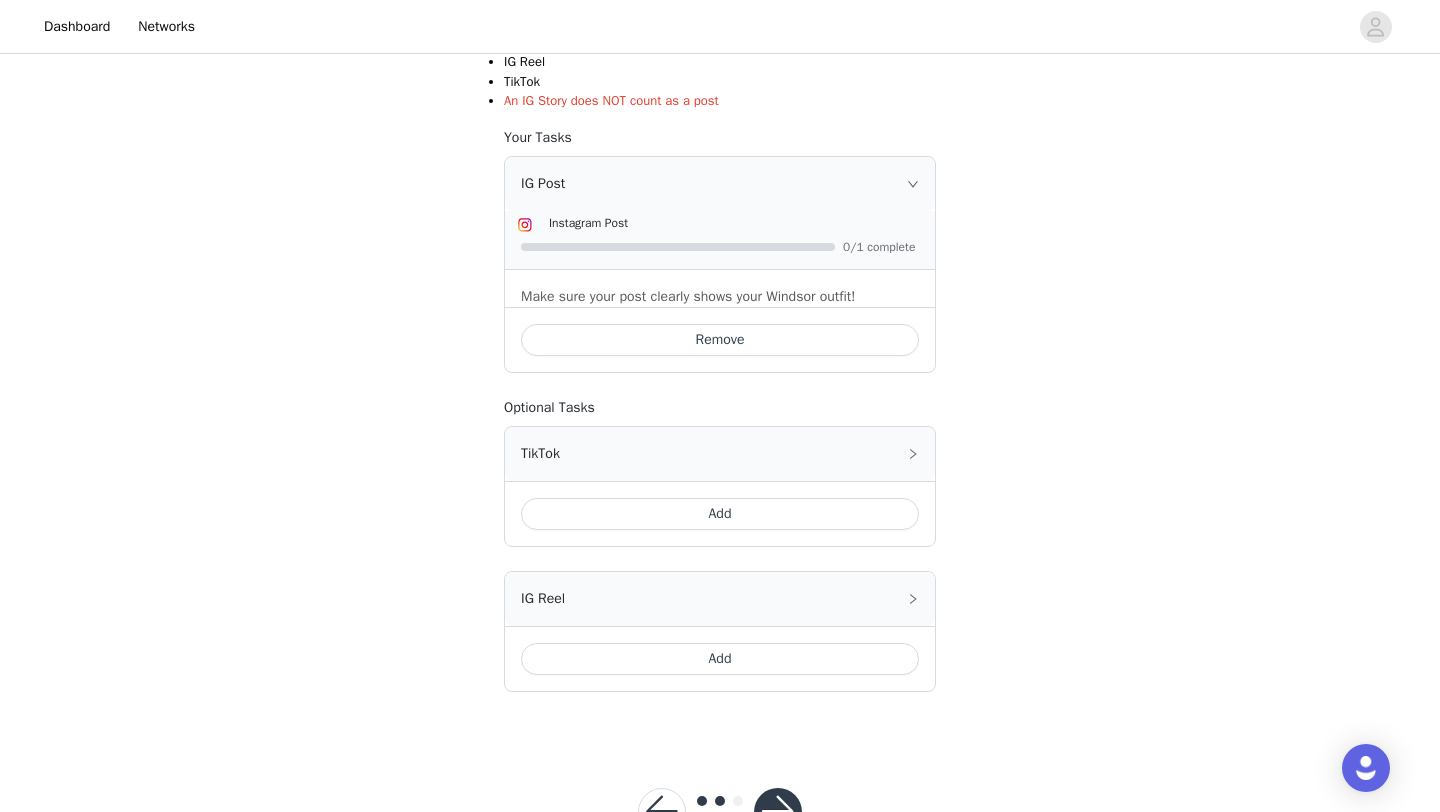 click on "Add" at bounding box center (720, 514) 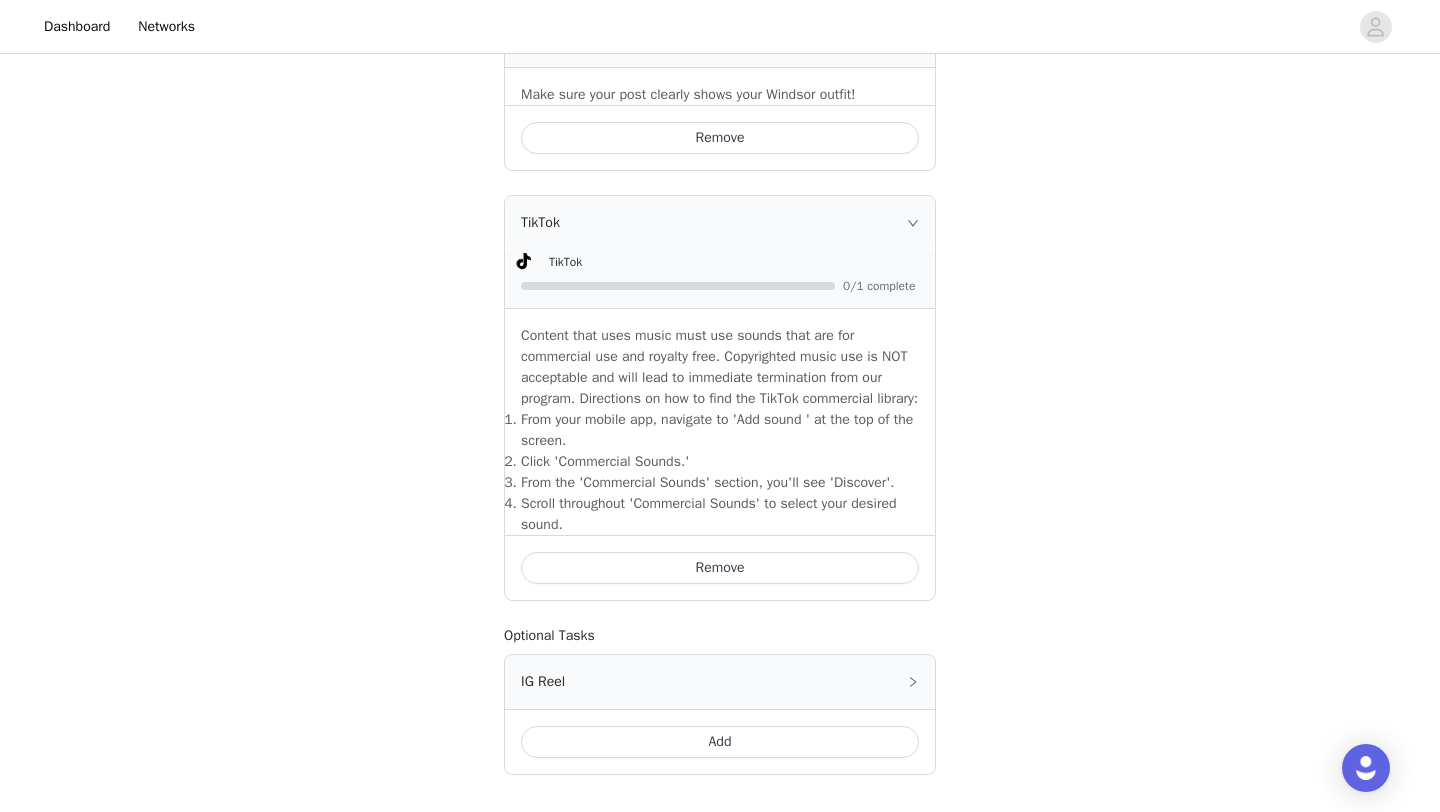 scroll, scrollTop: 827, scrollLeft: 0, axis: vertical 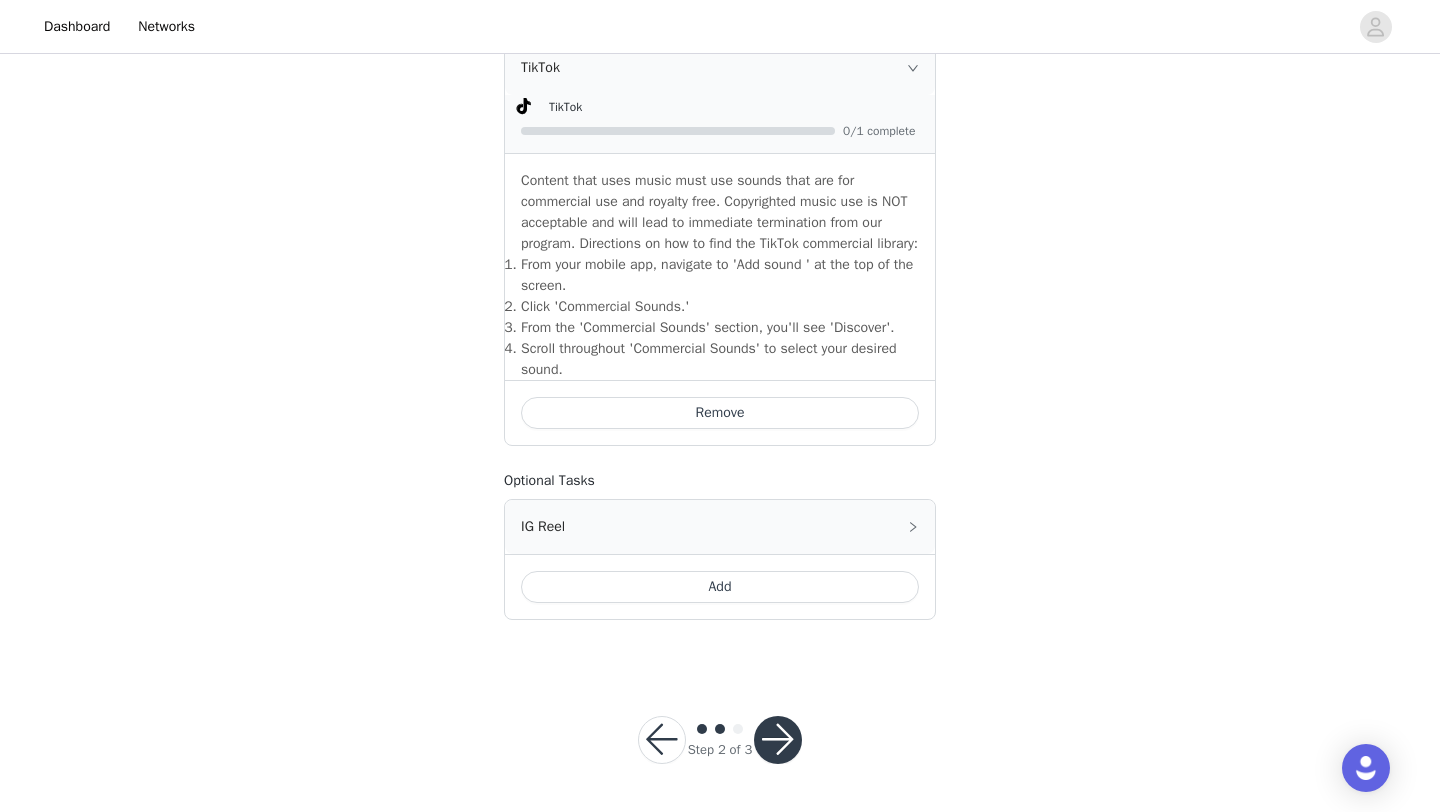 click at bounding box center (778, 740) 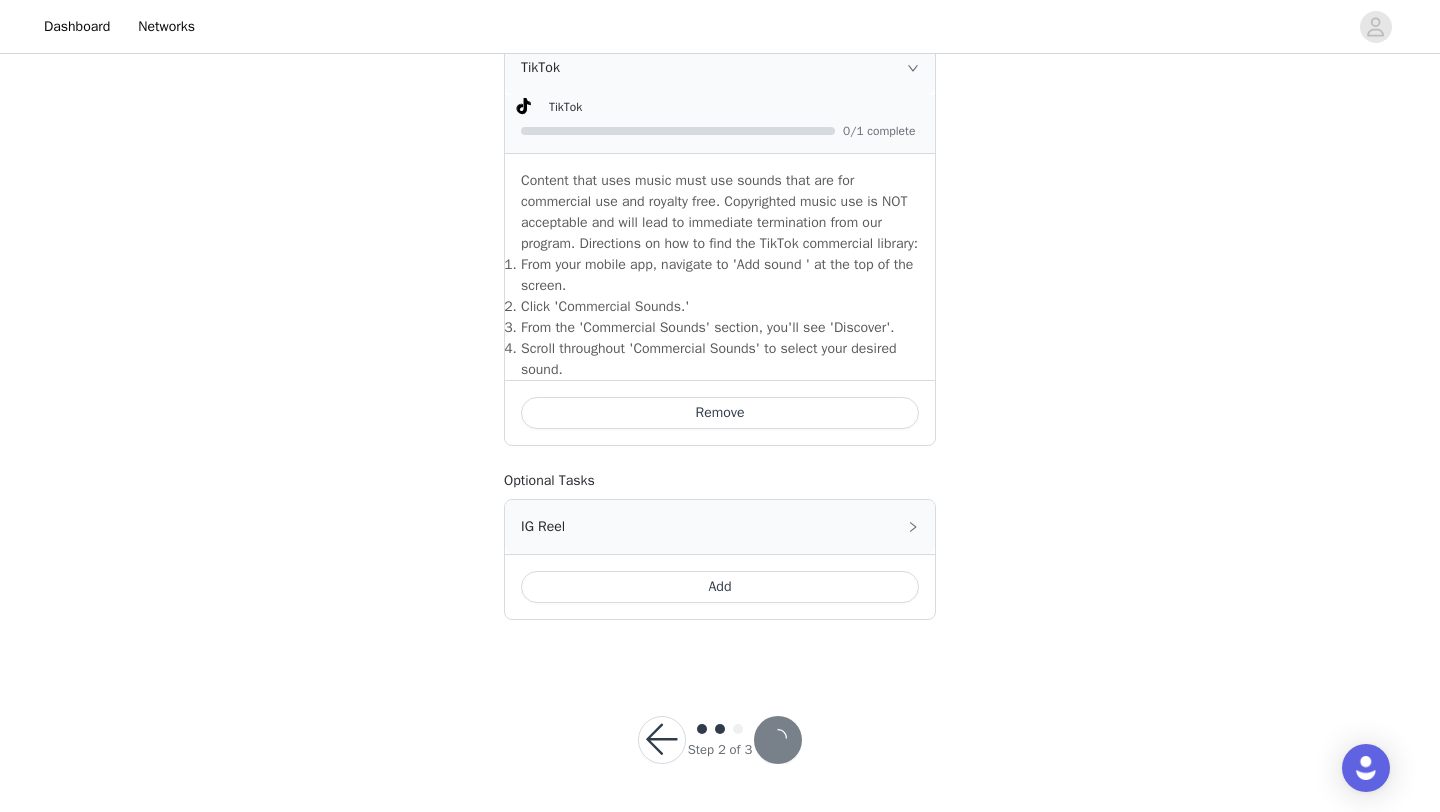 scroll, scrollTop: 0, scrollLeft: 0, axis: both 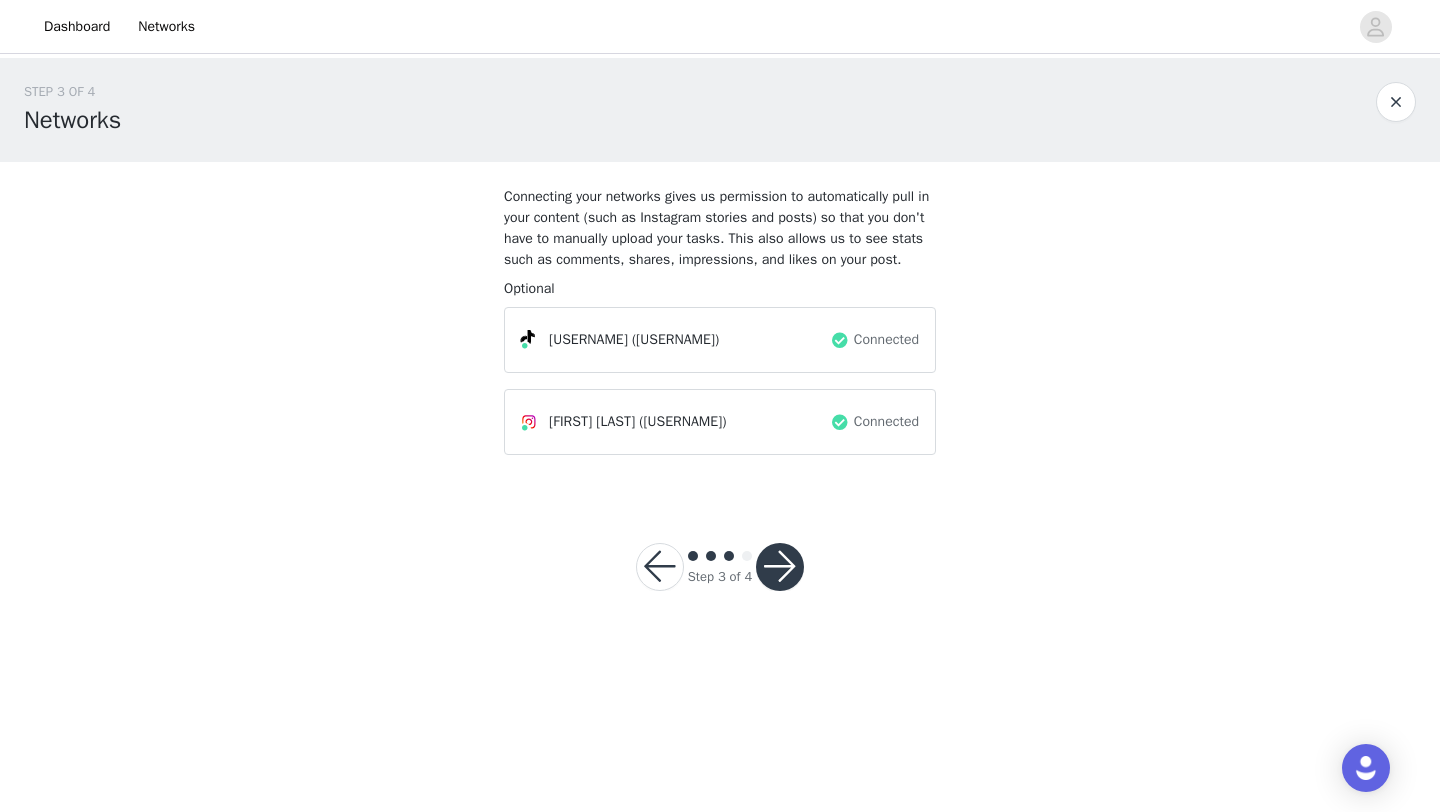 click at bounding box center (780, 567) 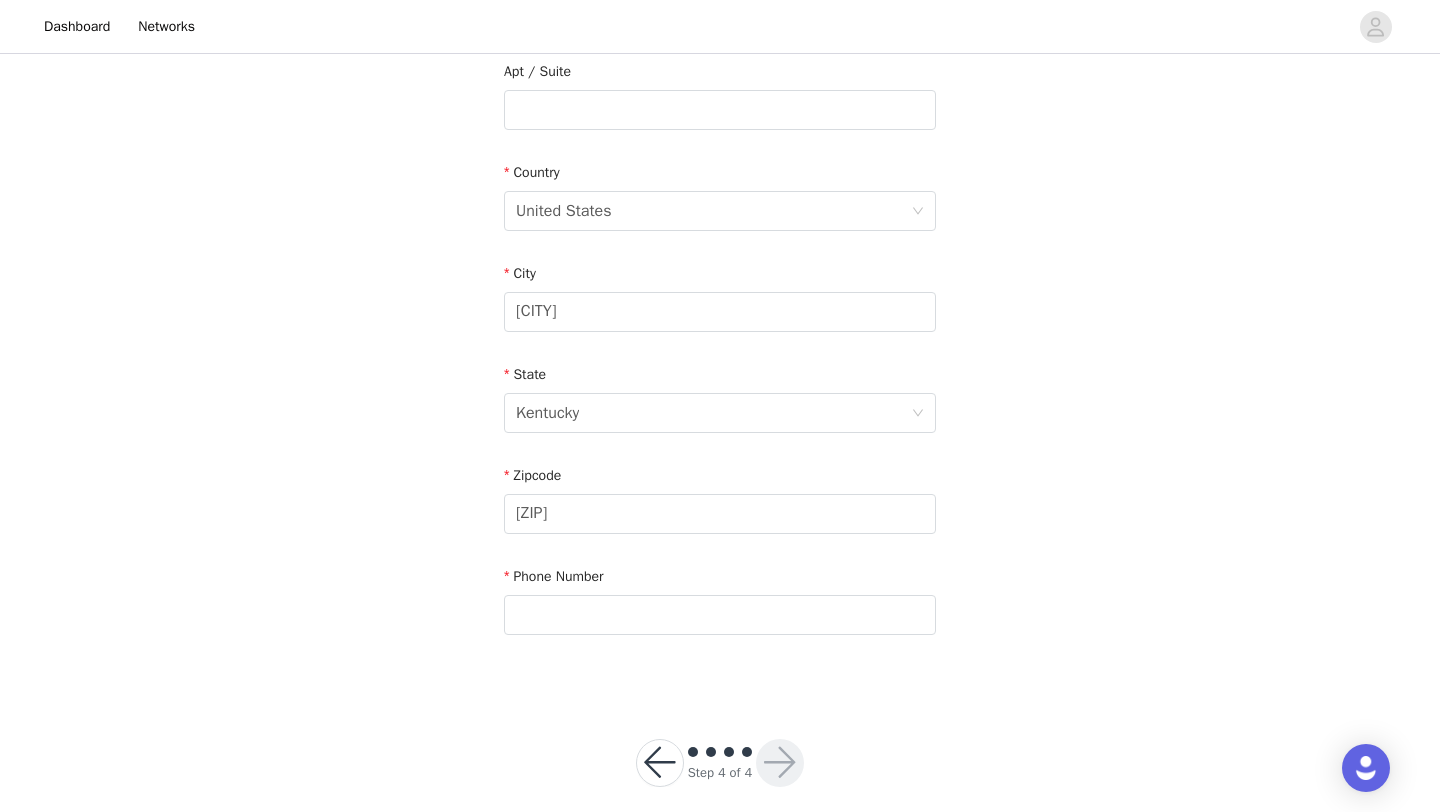 scroll, scrollTop: 551, scrollLeft: 0, axis: vertical 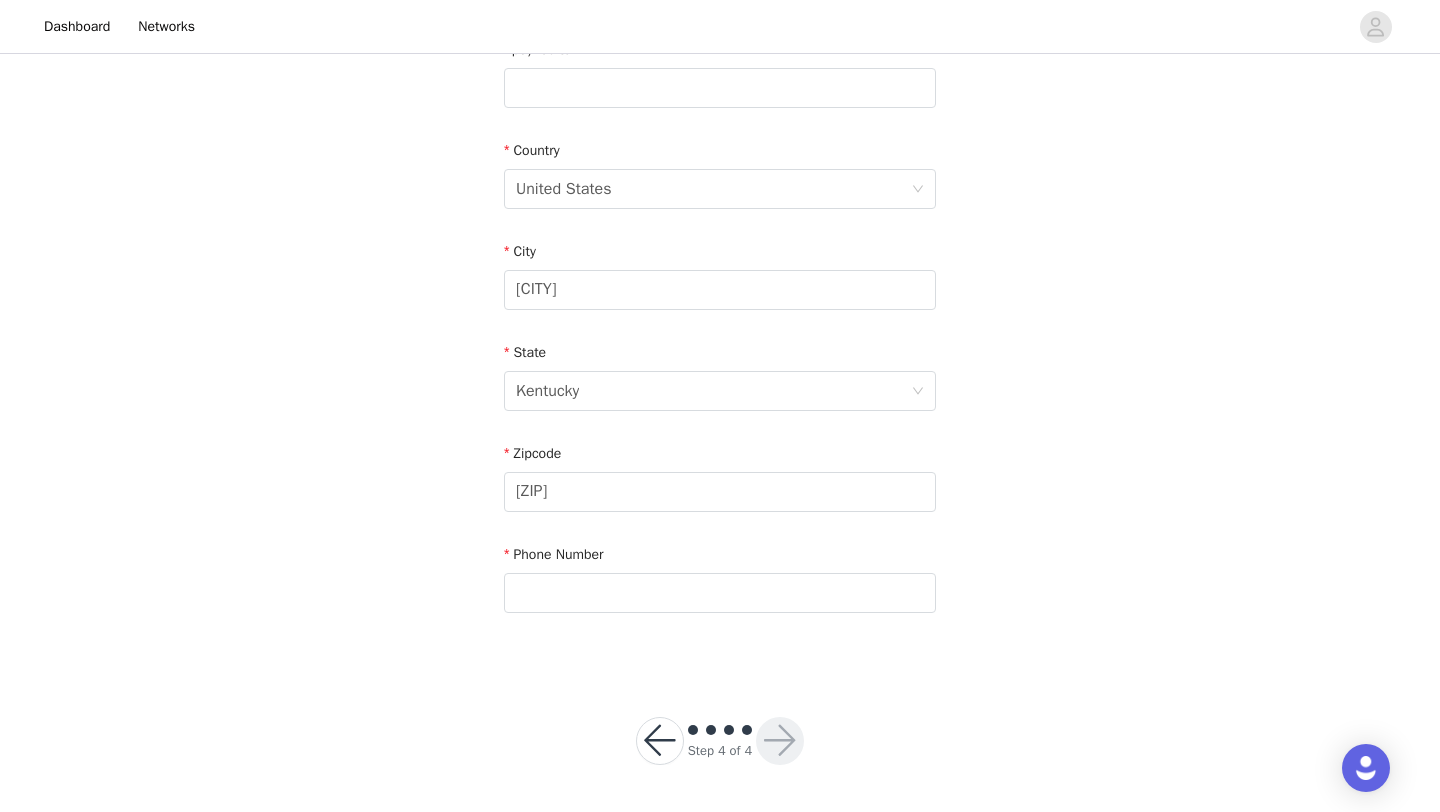 click on "Phone Number" at bounding box center [720, 558] 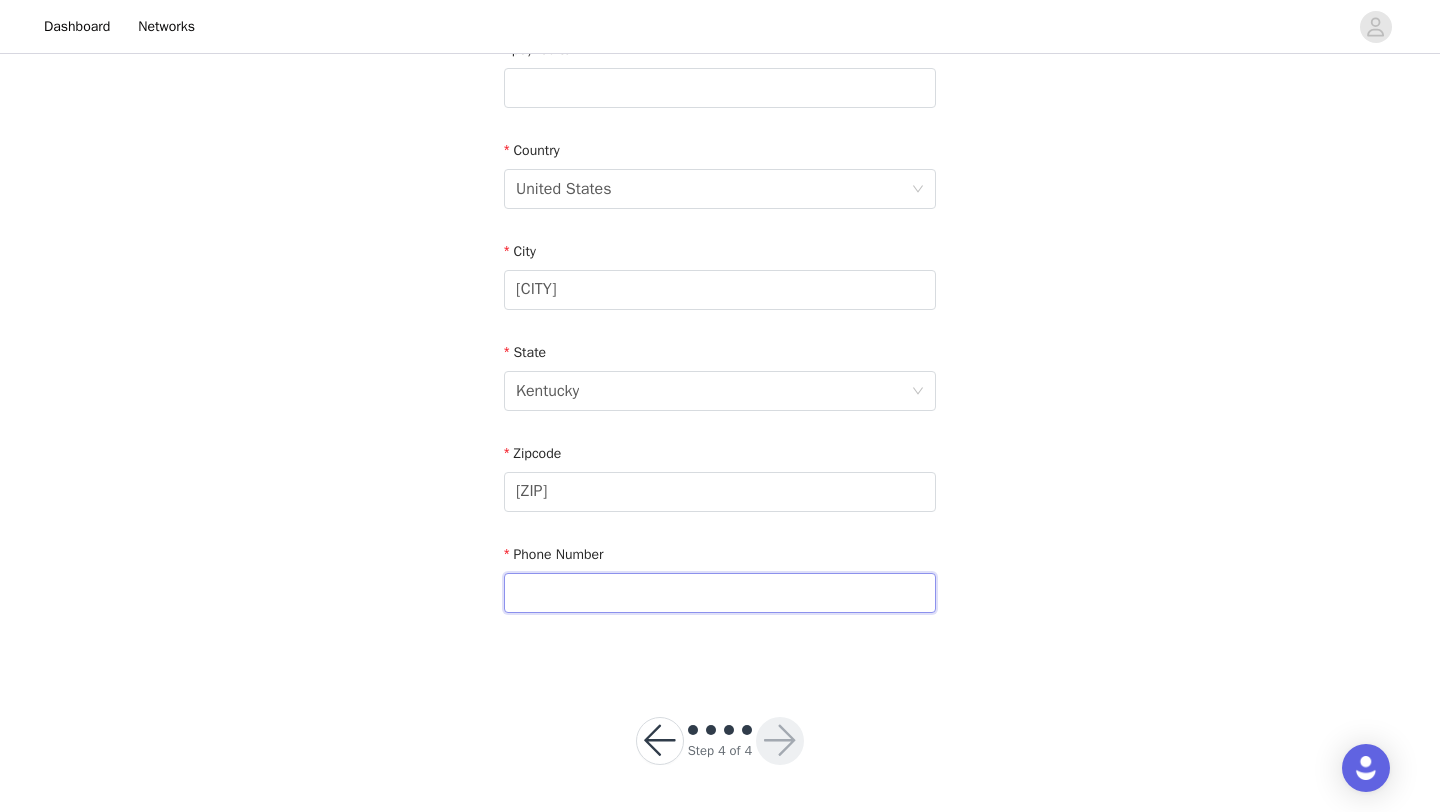 click at bounding box center [720, 593] 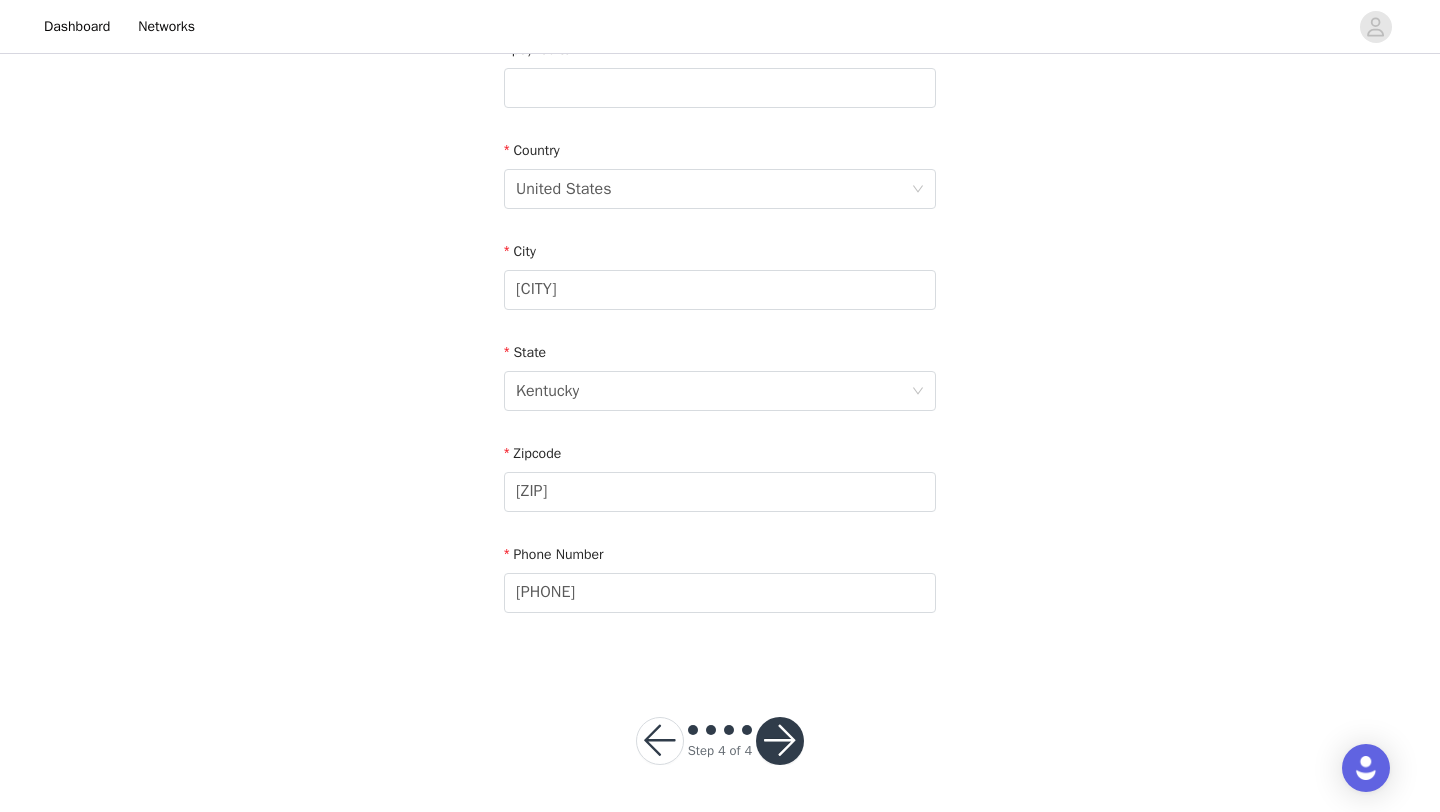 click on "Step 4 of 4" at bounding box center [720, 741] 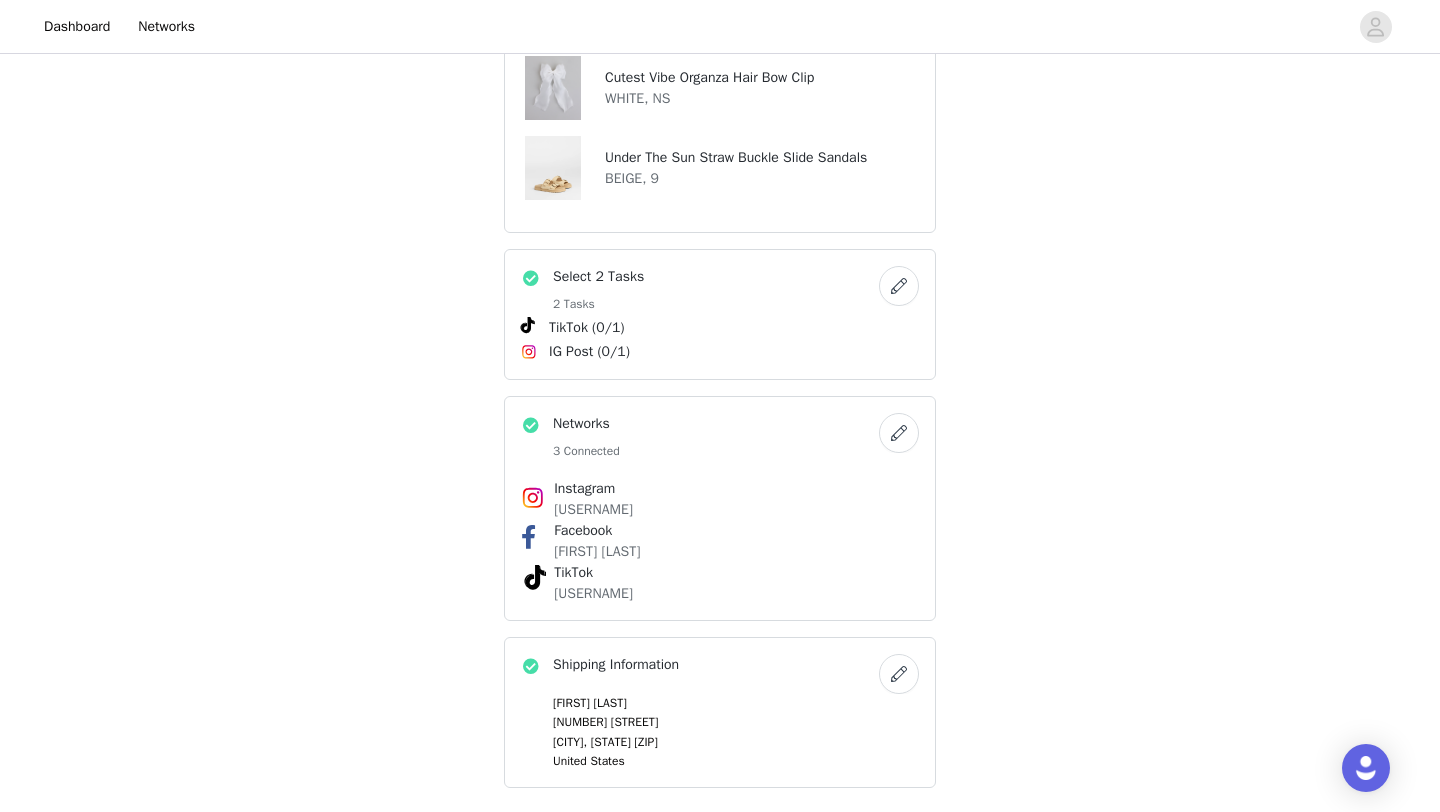 scroll, scrollTop: 1241, scrollLeft: 0, axis: vertical 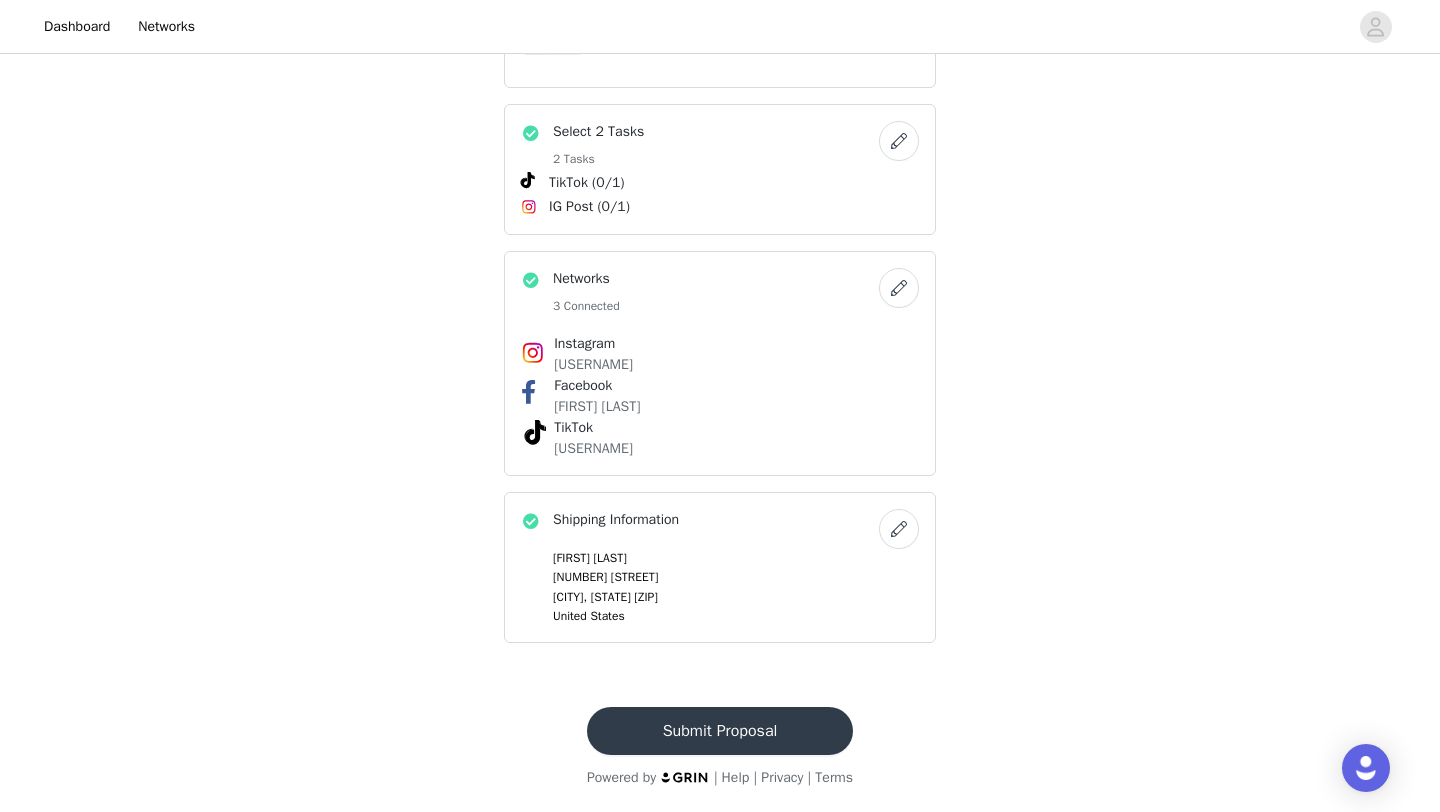 click on "Submit Proposal" at bounding box center (720, 731) 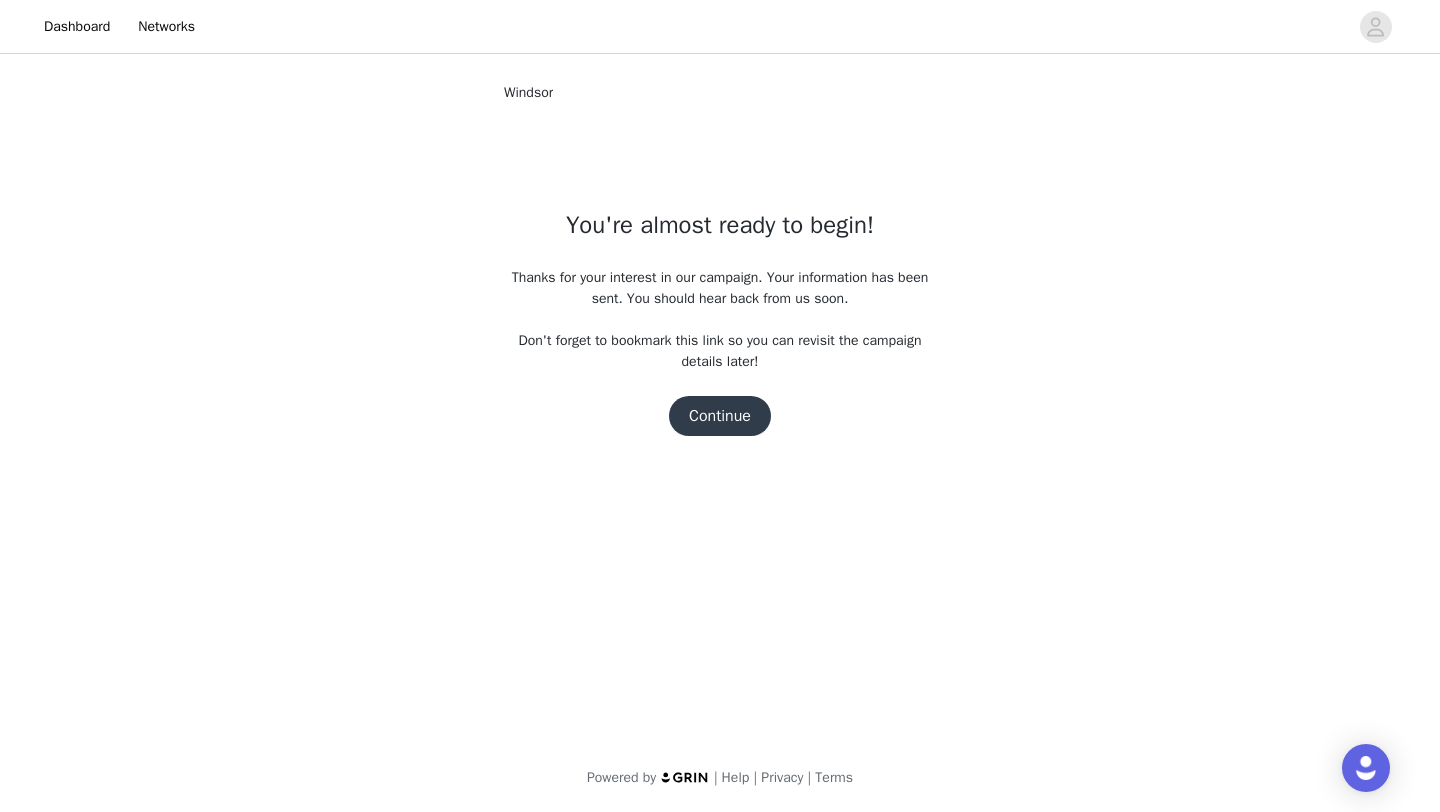 scroll, scrollTop: 0, scrollLeft: 0, axis: both 